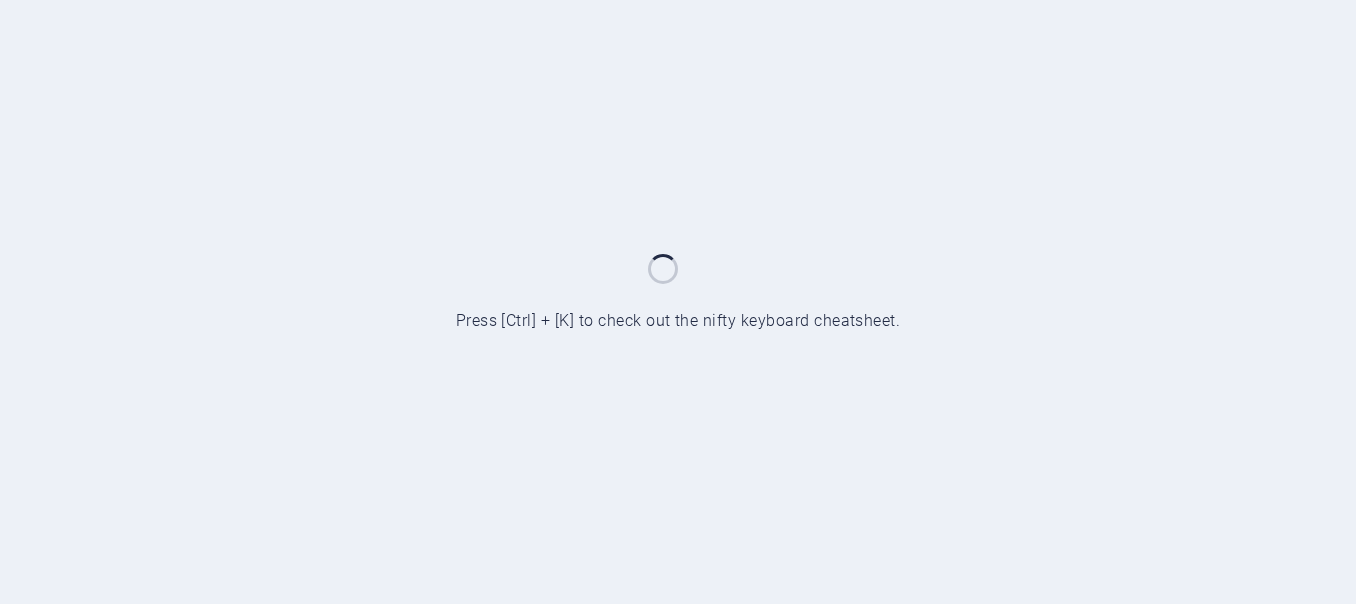 scroll, scrollTop: 0, scrollLeft: 0, axis: both 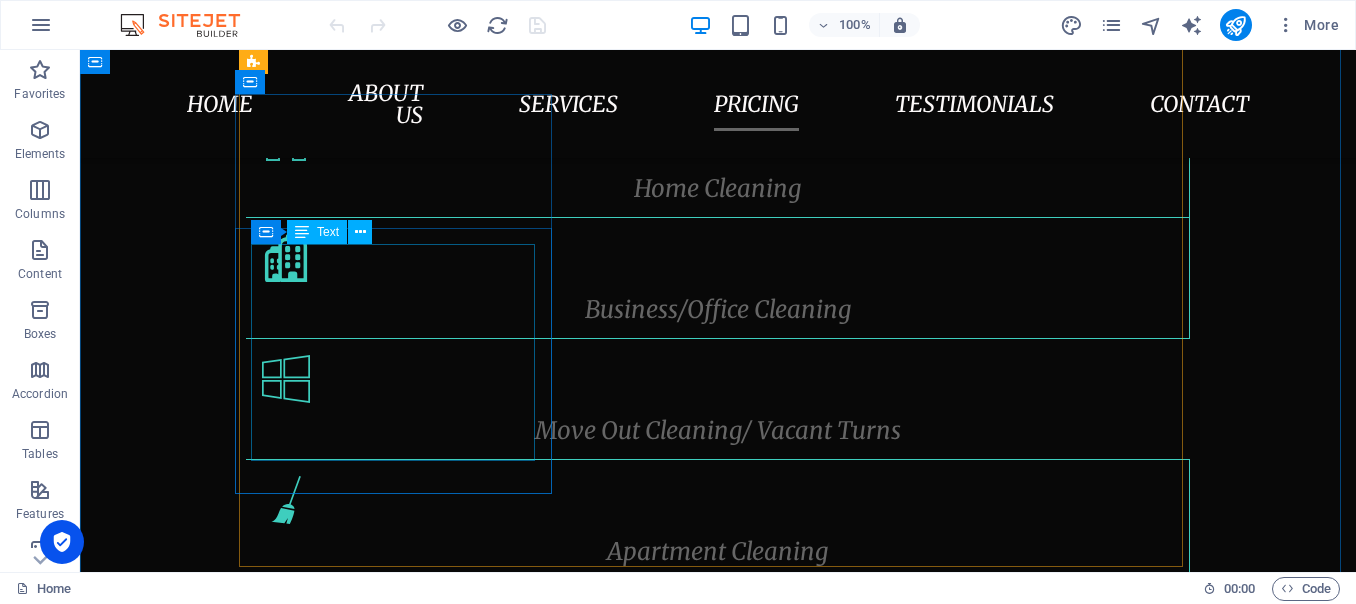 click on "Dusting Vacuuming Mopping Bathroom Cleaning General Kitchen Cleaning" at bounding box center (718, 1379) 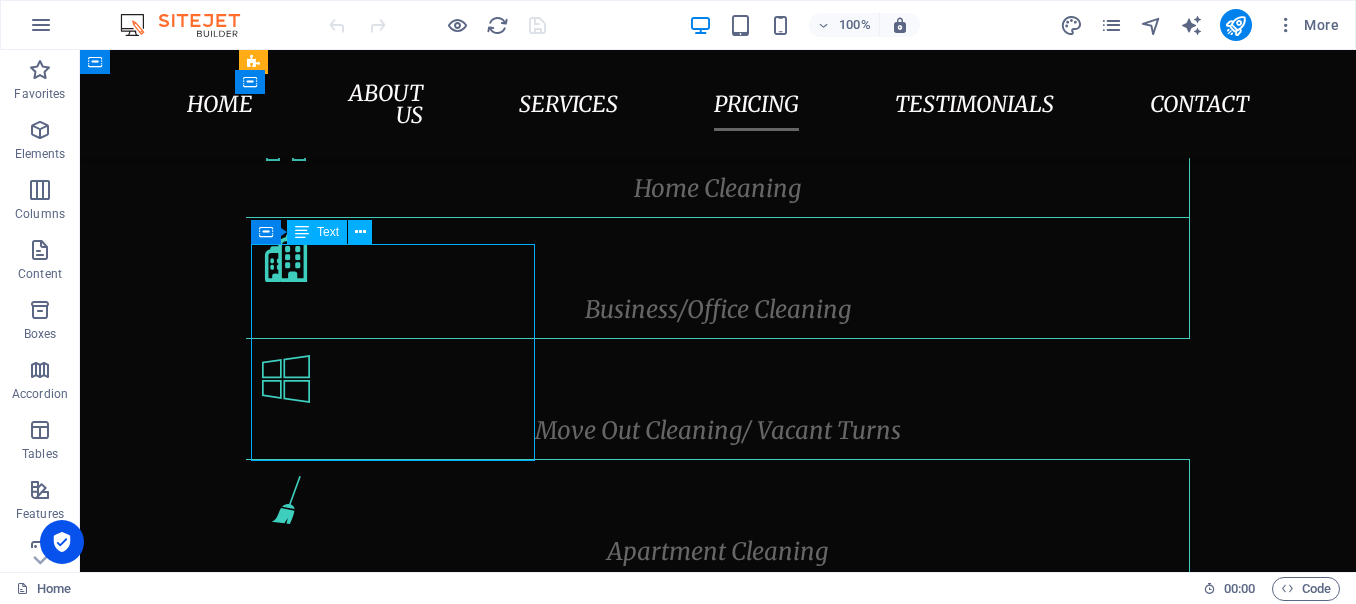 click on "Dusting Vacuuming Mopping Bathroom Cleaning General Kitchen Cleaning" at bounding box center (718, 1379) 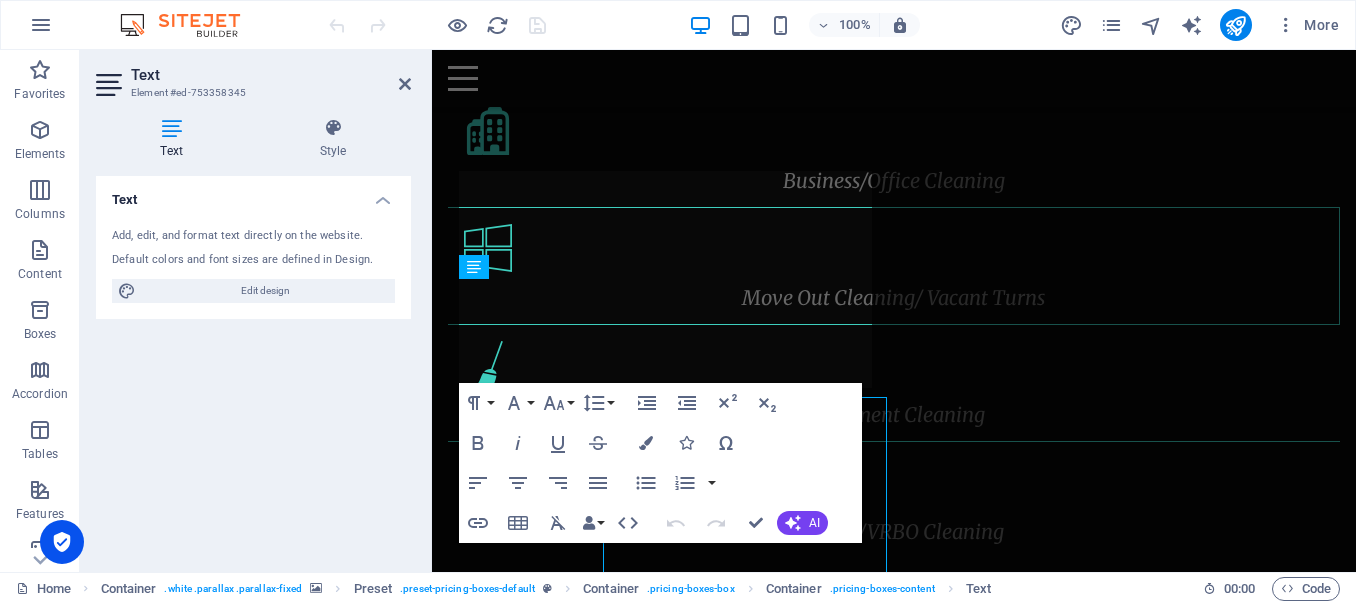 scroll, scrollTop: 2747, scrollLeft: 0, axis: vertical 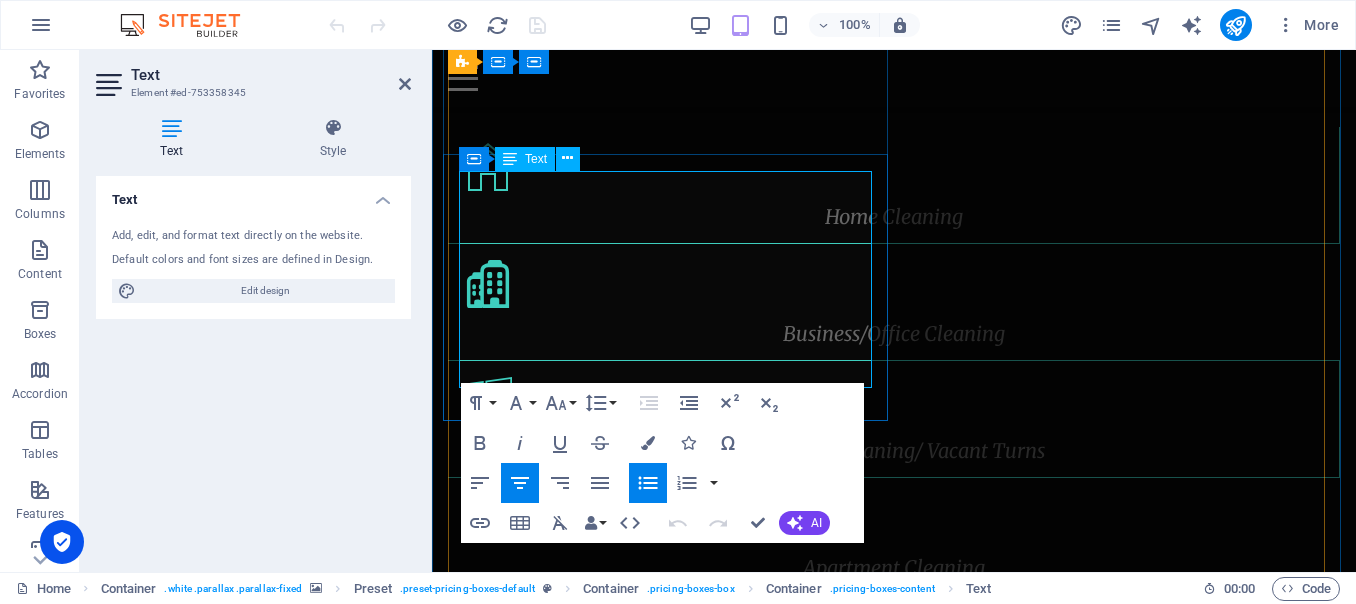 drag, startPoint x: 699, startPoint y: 278, endPoint x: 634, endPoint y: 284, distance: 65.27634 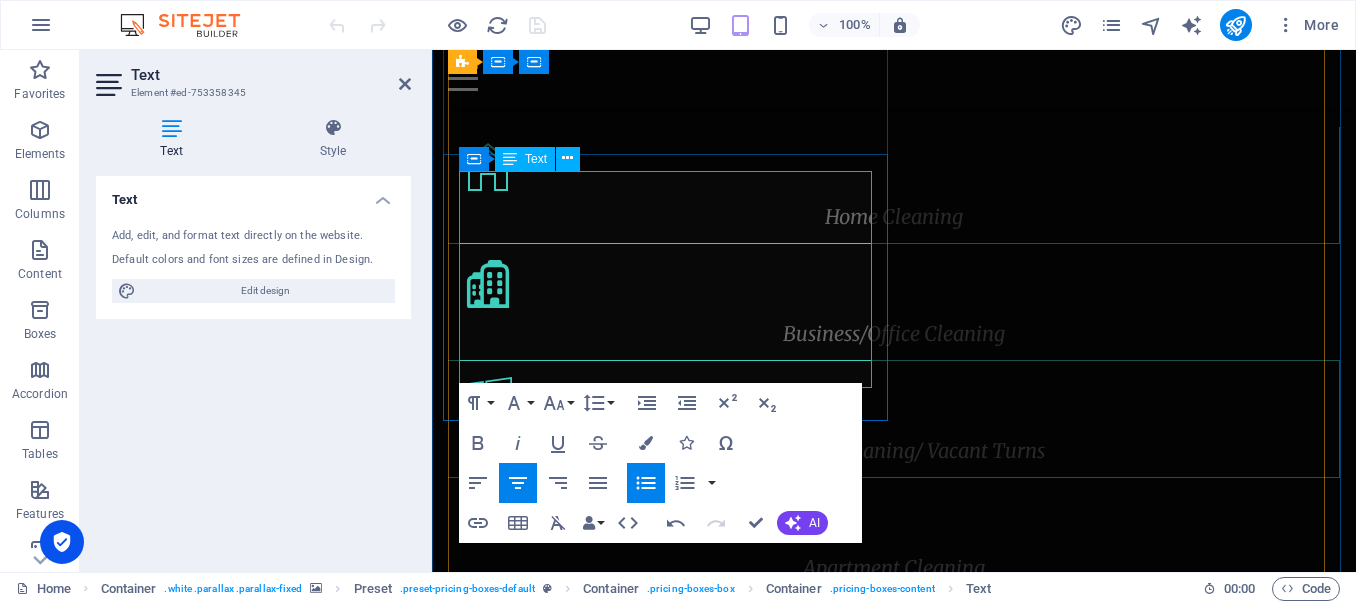 click on "Bathroom Cleaning" at bounding box center (894, 1377) 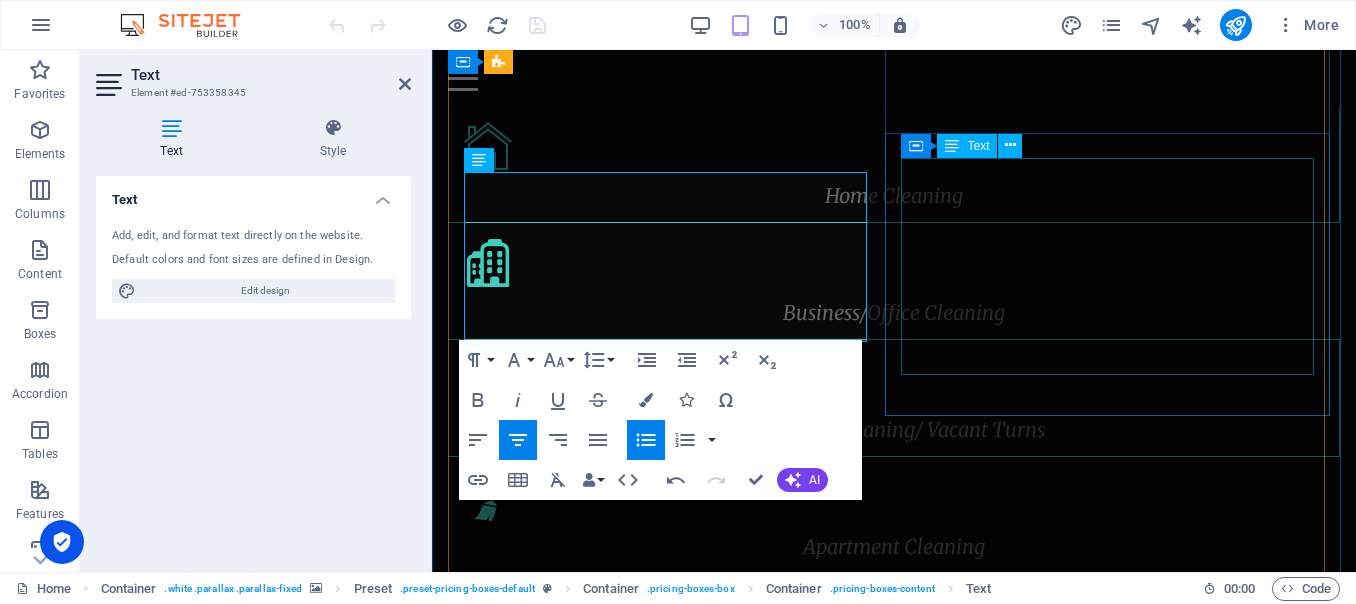 click on "Disinfecting Surfaces Washing Cupboards Window [PERSON_NAME]  Walls  Baseboards" at bounding box center [894, 1686] 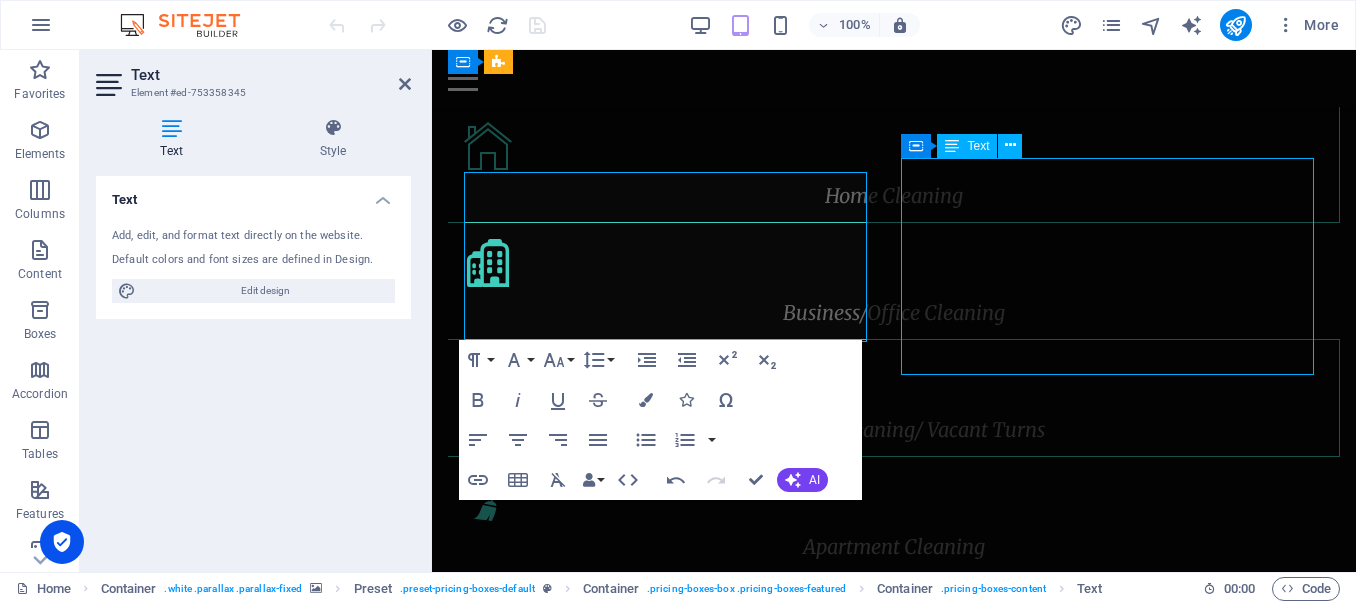 click on "Disinfecting Surfaces Washing Cupboards Window [PERSON_NAME]  Walls  Baseboards" at bounding box center [894, 1686] 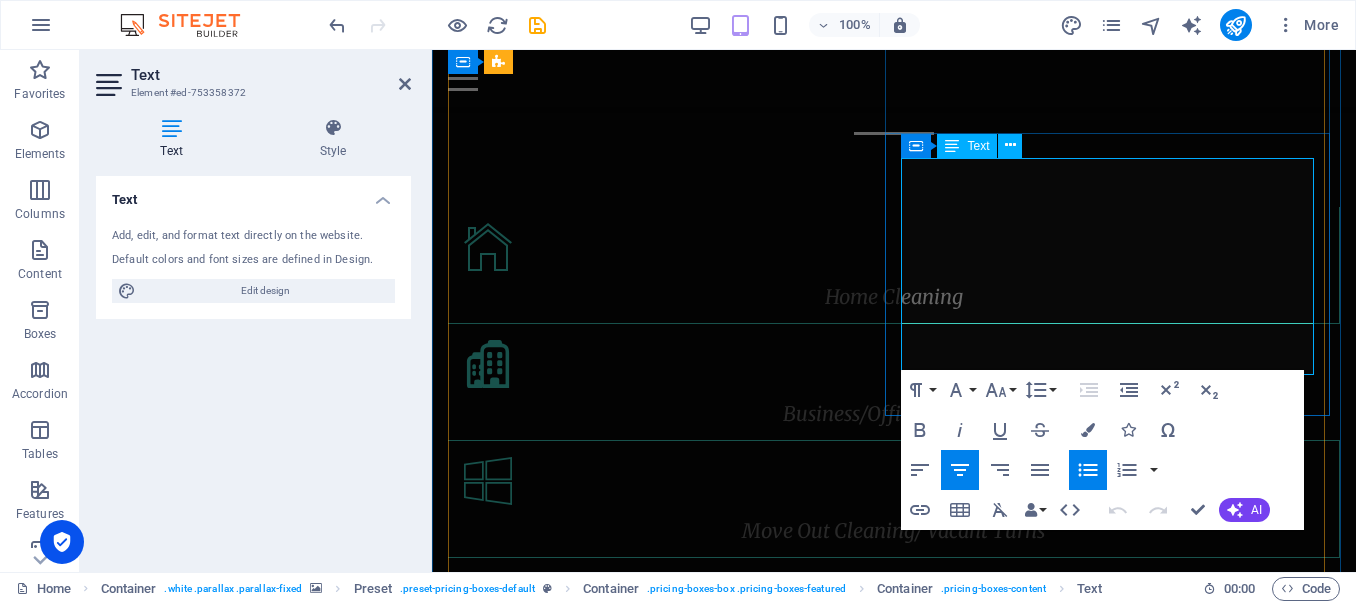 click on "Window [PERSON_NAME]" at bounding box center [894, 1788] 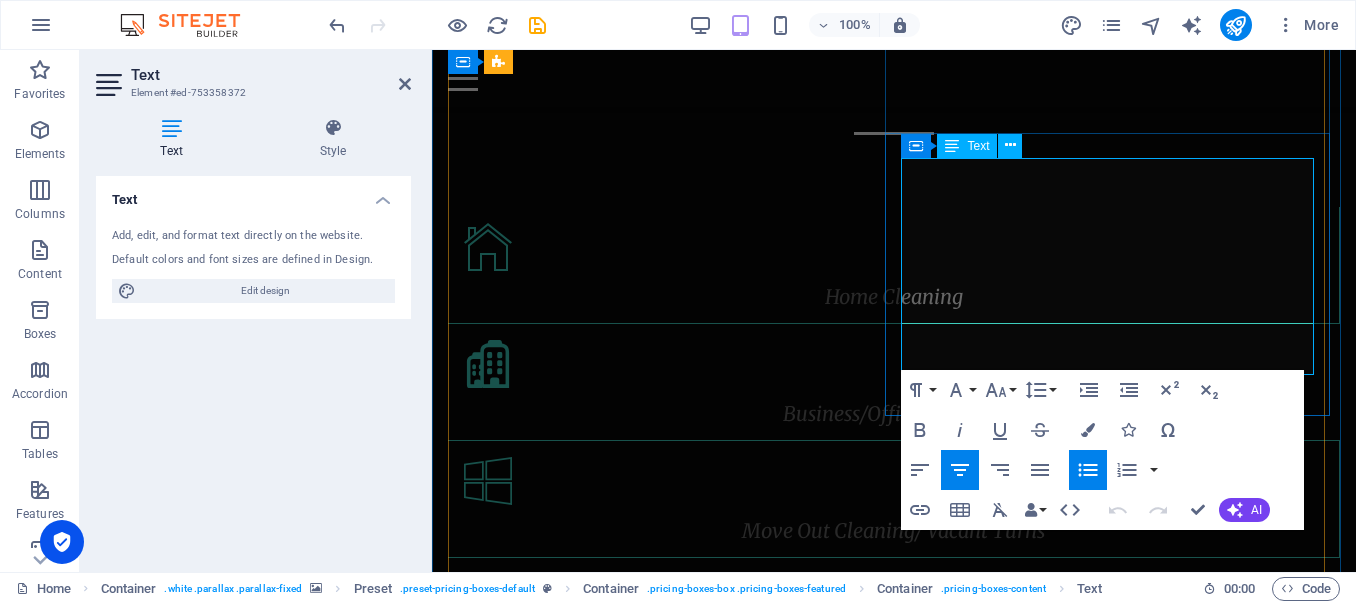 type 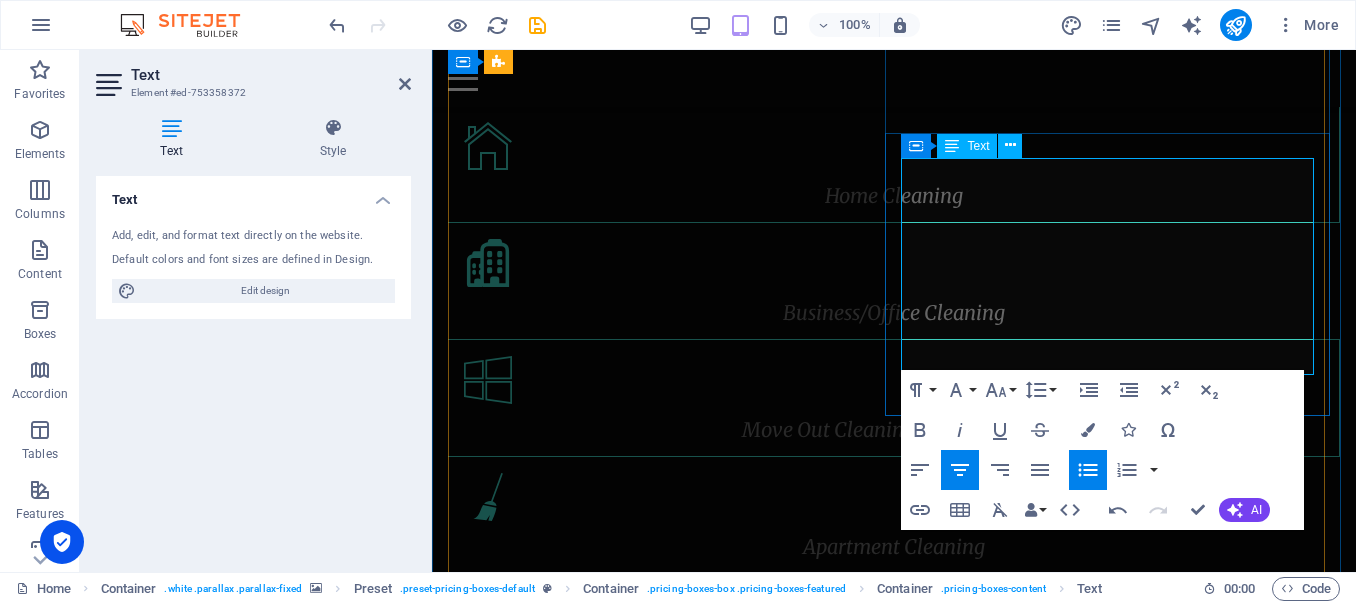 click on "Walls" at bounding box center [894, 1731] 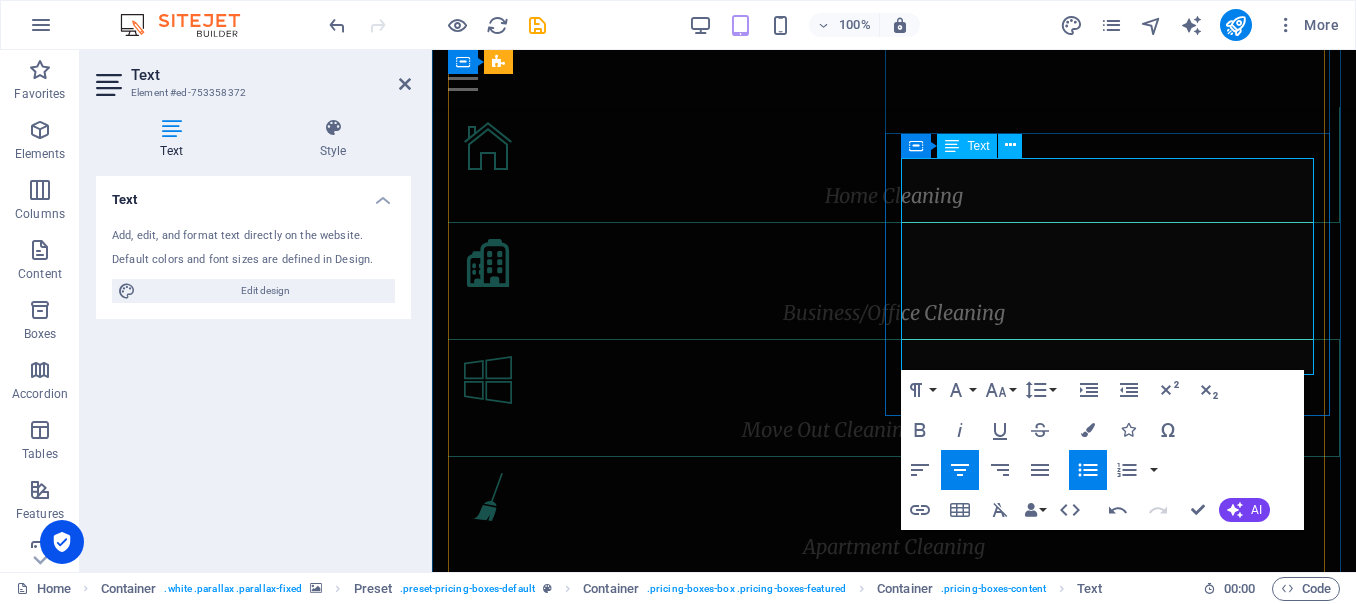 click on "Washing  Walls" at bounding box center (894, 1731) 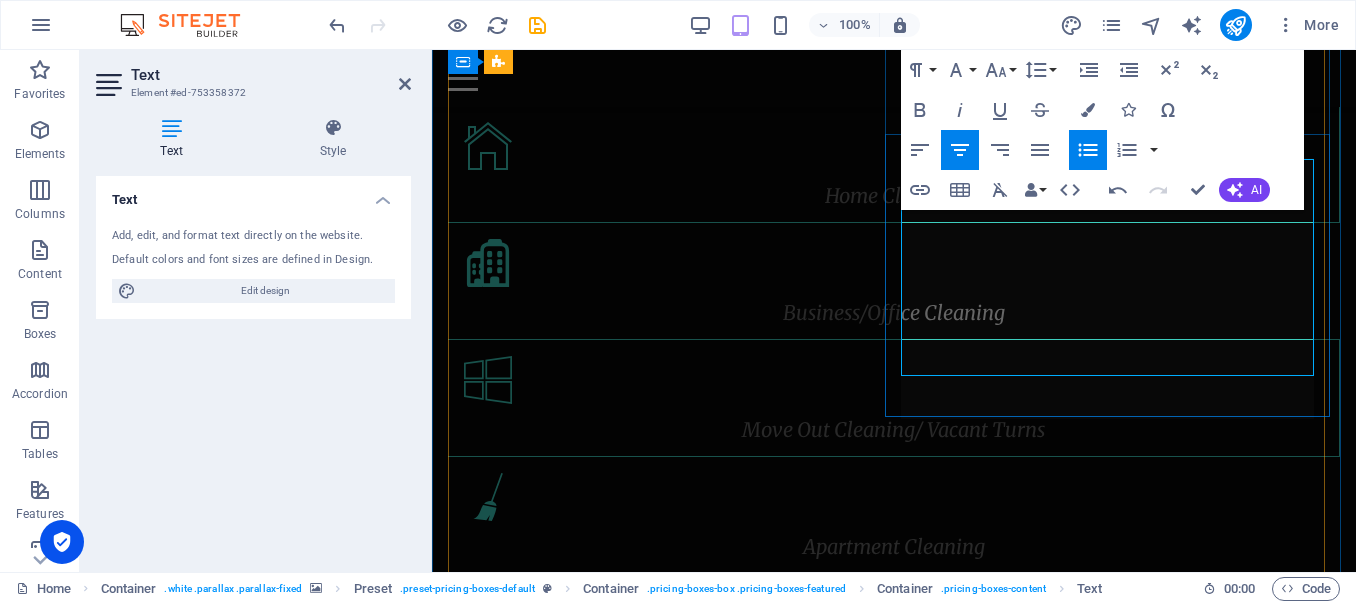 scroll, scrollTop: 2767, scrollLeft: 0, axis: vertical 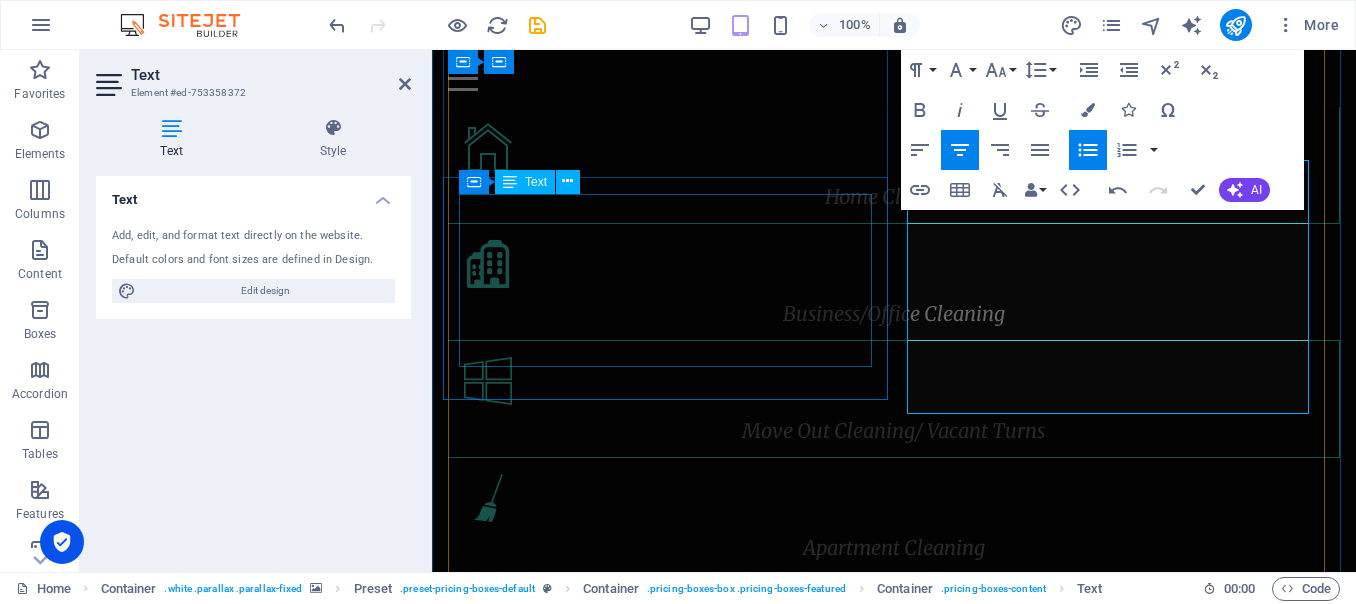 click on "Dusting Vacuuming Bathroom Cleaning General Kitchen Cleaning" at bounding box center (894, 1291) 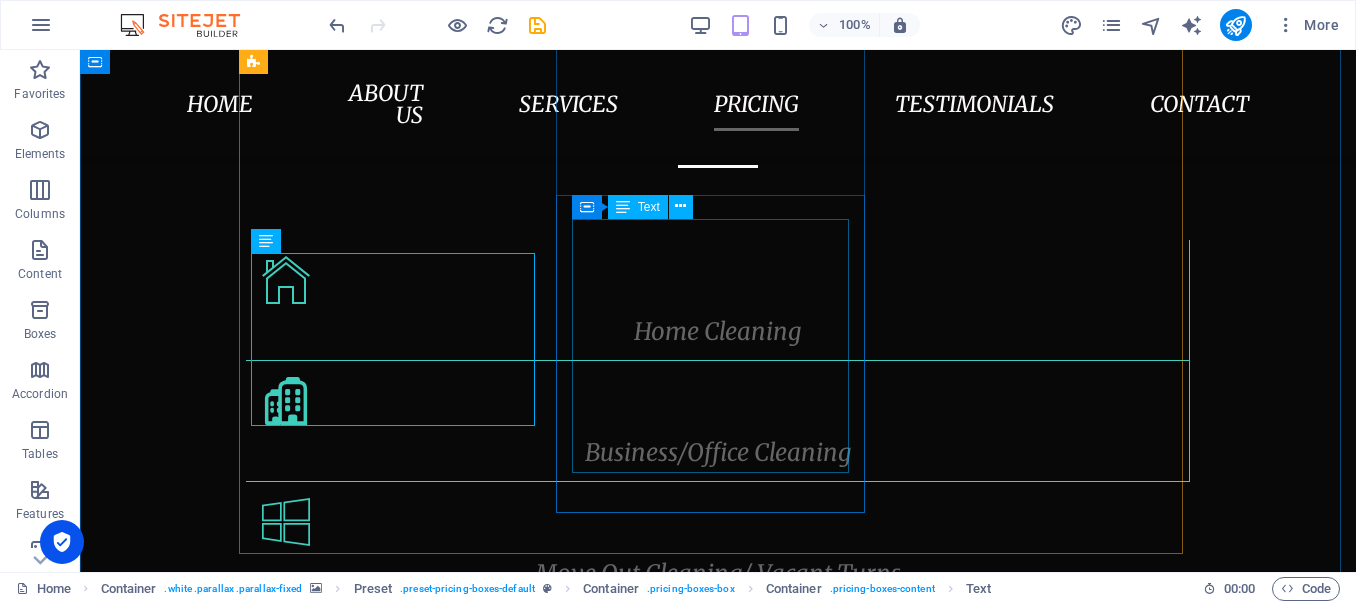 click on "Disinfecting Surfaces Washing Cupboards Washing Windows & [PERSON_NAME] Washing Walls Mopping  Baseboards" at bounding box center [718, 1924] 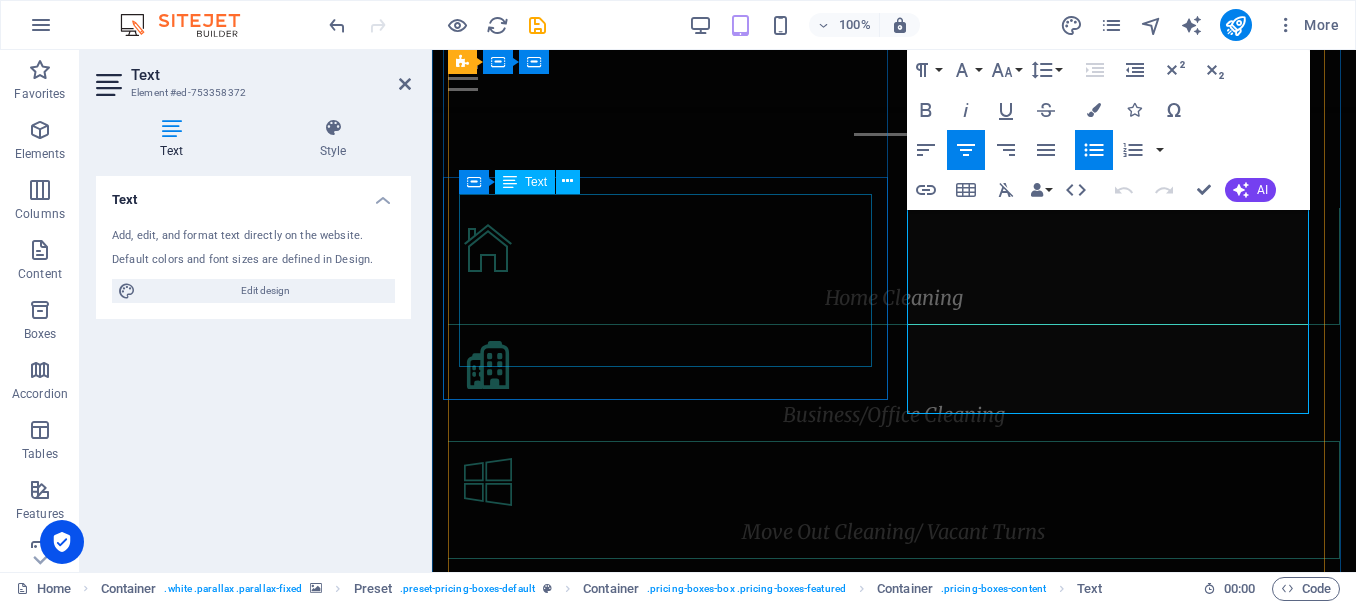 click on "Dusting Vacuuming Bathroom Cleaning General Kitchen Cleaning" at bounding box center (894, 1390) 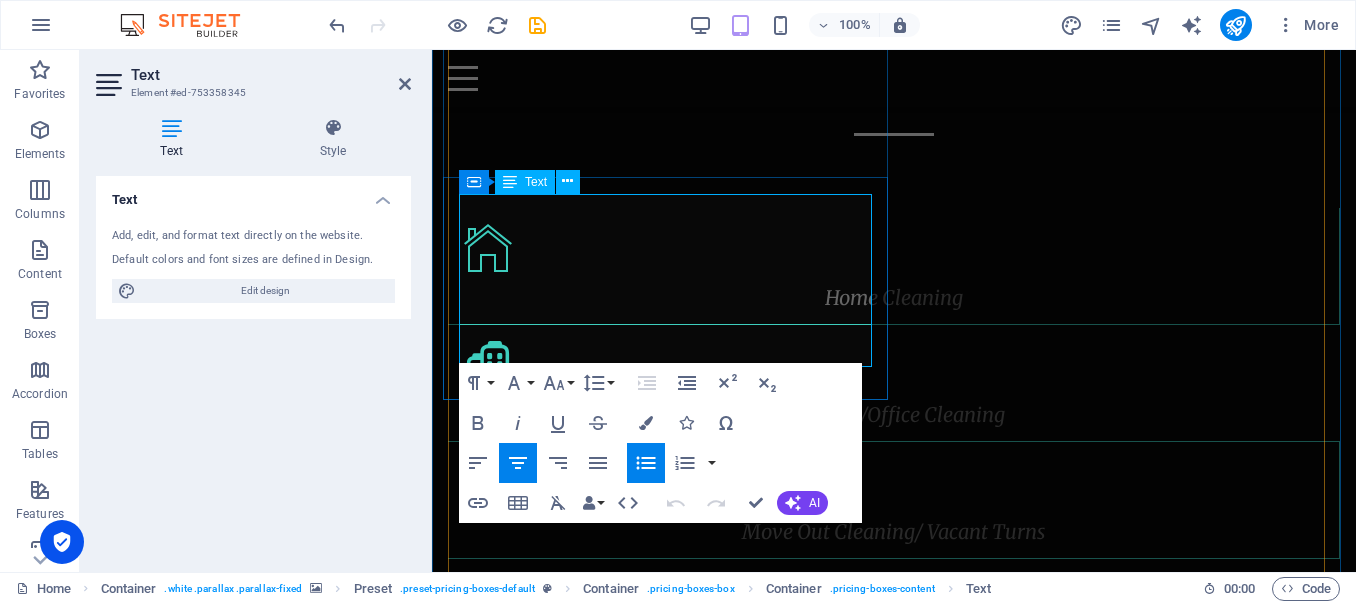 click on "Vacuuming" at bounding box center [894, 1371] 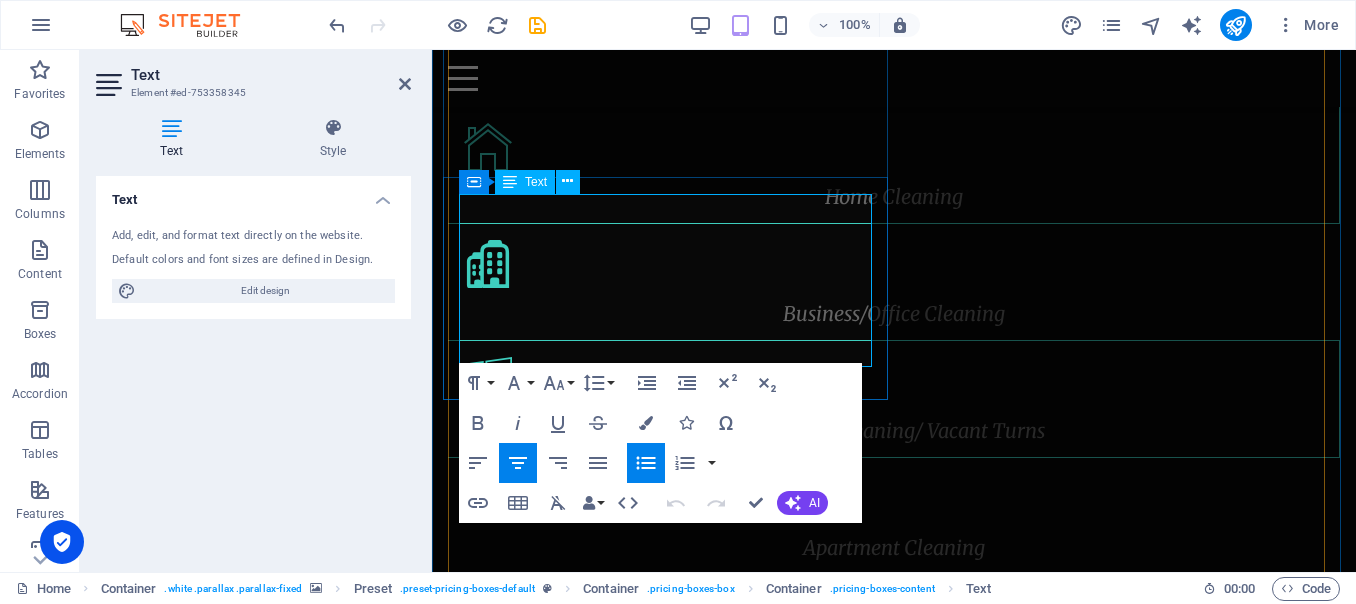 scroll, scrollTop: 2745, scrollLeft: 0, axis: vertical 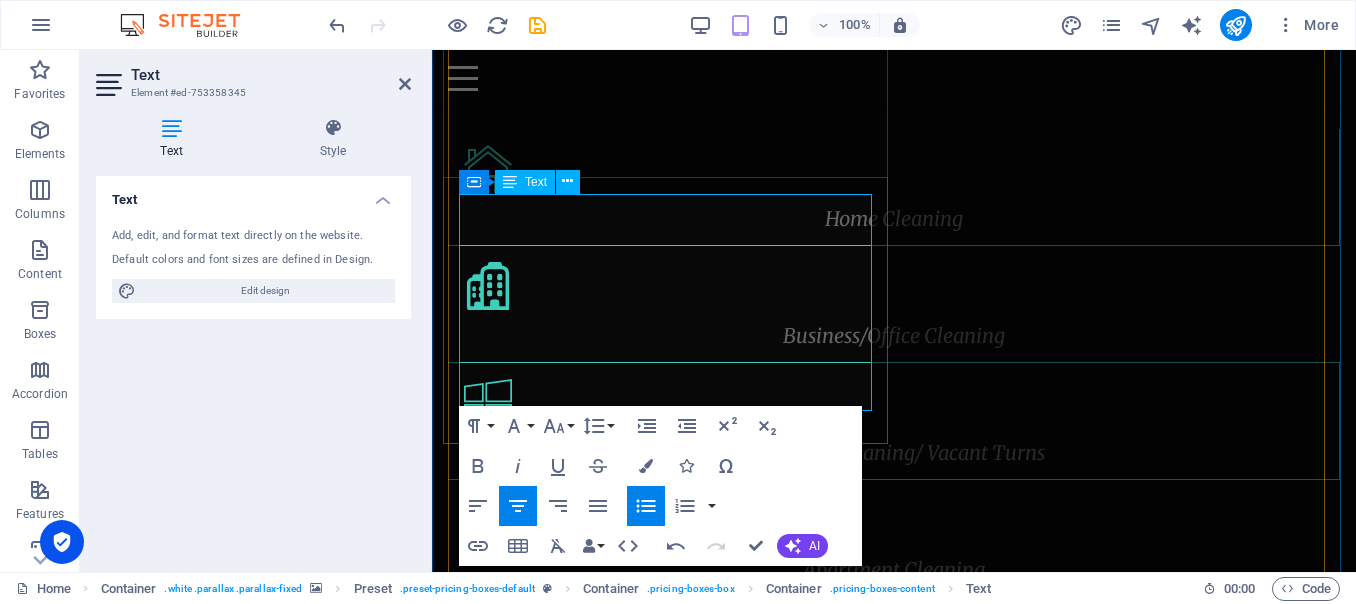 type 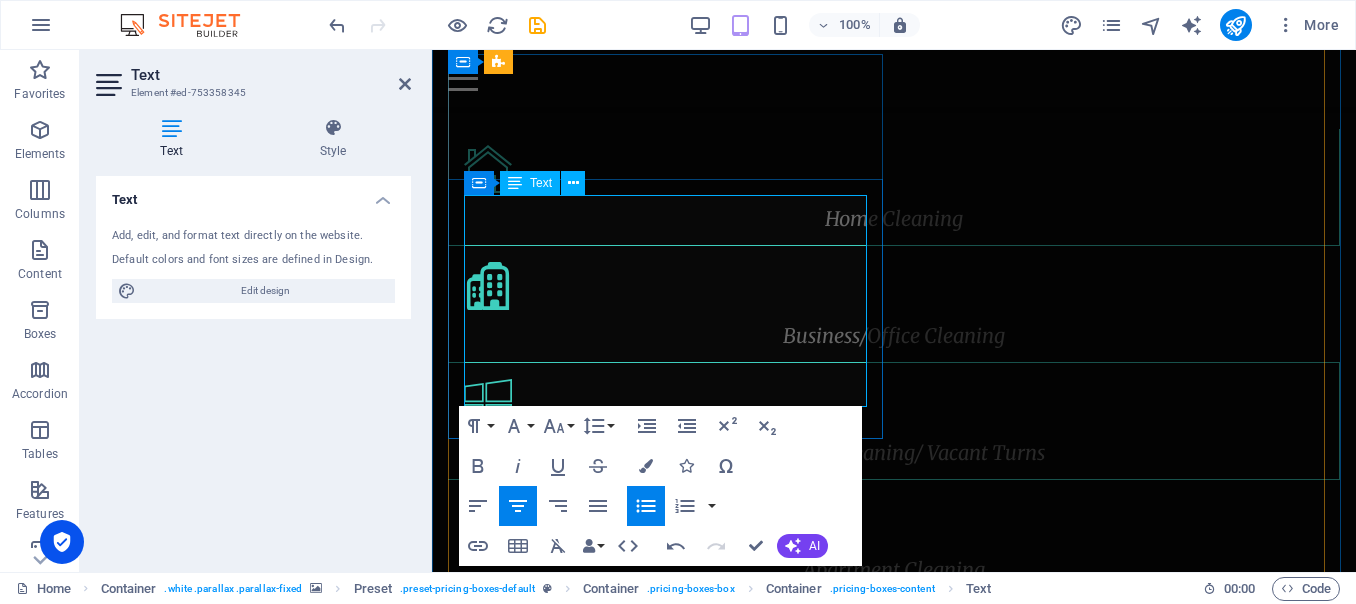 click on "Spot Cleaning Walls" at bounding box center [894, 1335] 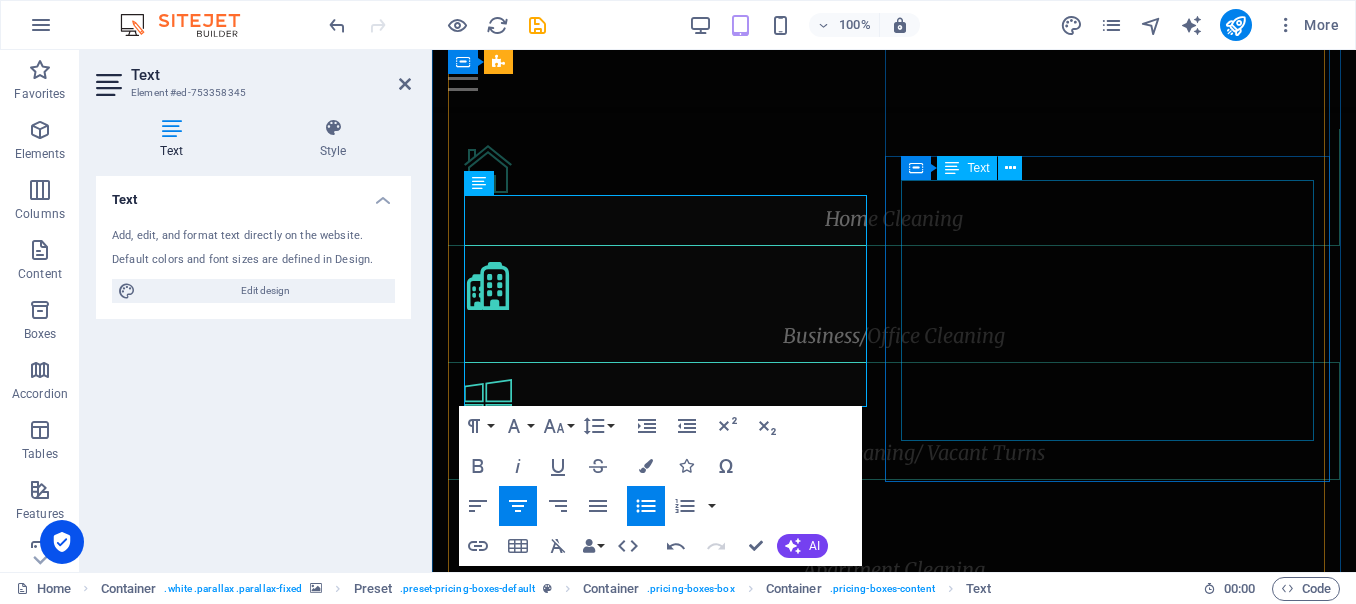 click on "Disinfecting Surfaces Washing Cupboards Washing Windows & [PERSON_NAME] Washing Walls Mopping  Baseboards" at bounding box center (894, 1773) 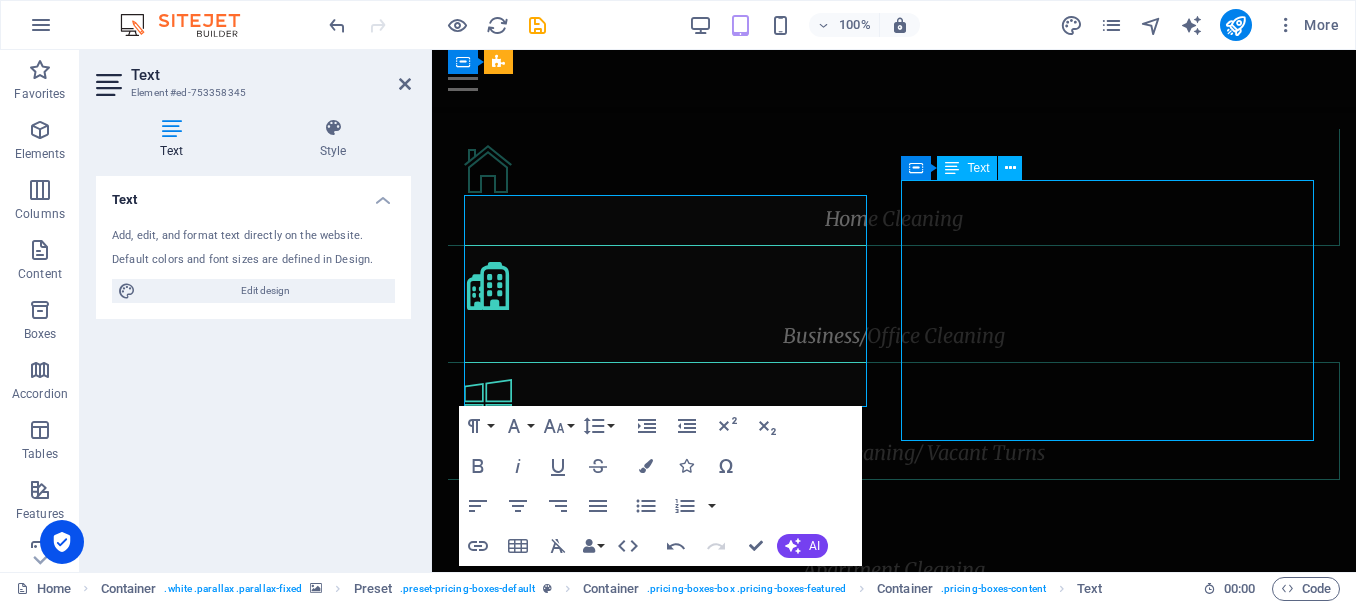 scroll, scrollTop: 2908, scrollLeft: 0, axis: vertical 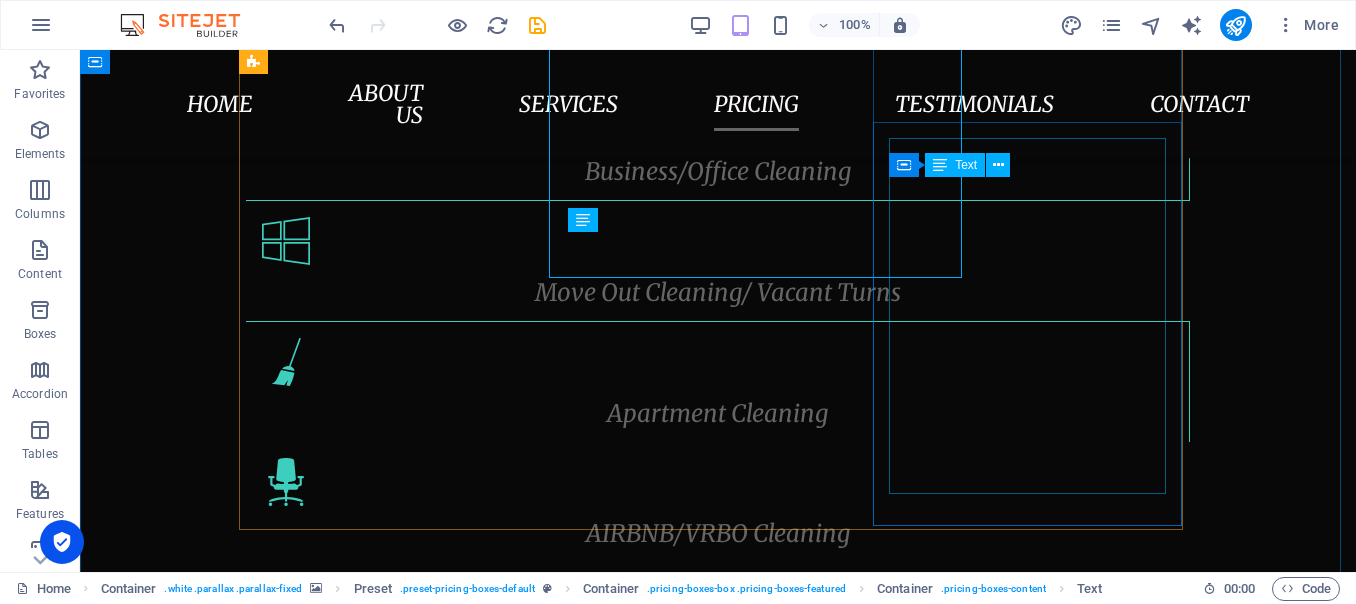 click on "Premium Cleaning Services are a combination of General & Deep Cleaning combined. In addition it can include things like:  Carpet Shampooing Tile & Grout Cleaning Organizing Services Excessive Waste Removal" at bounding box center [718, 2148] 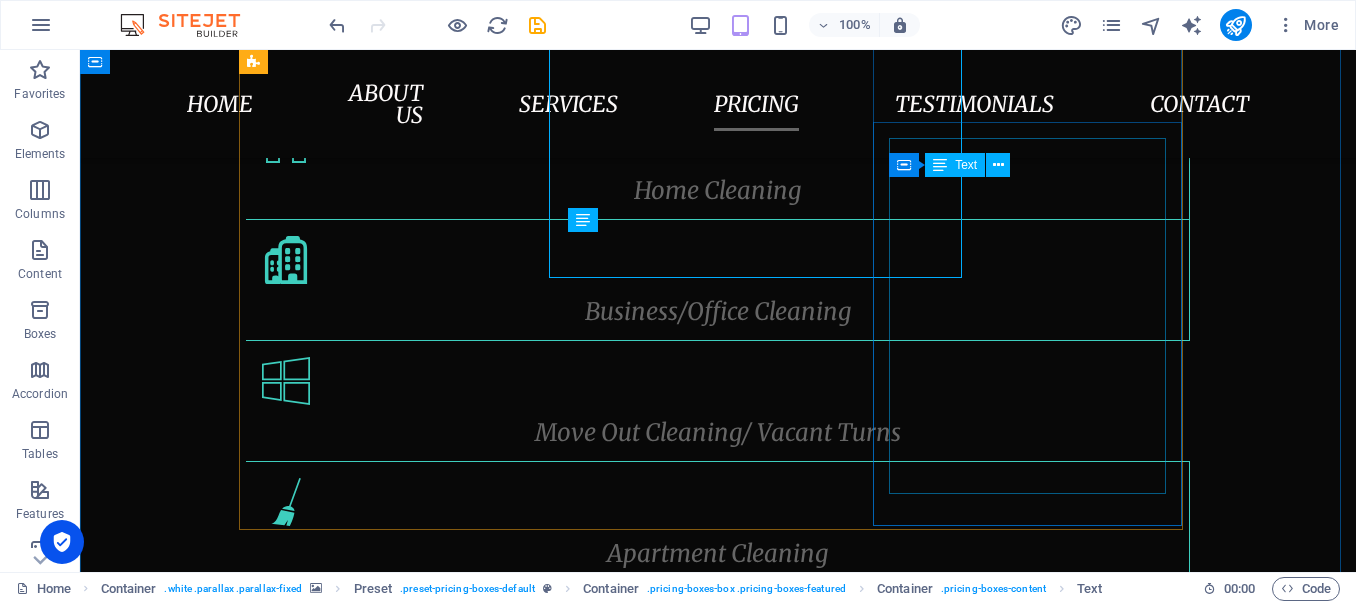click on "Premium Cleaning Services are a combination of General & Deep Cleaning combined. In addition it can include things like:  Carpet Shampooing Tile & Grout Cleaning Organizing Services Excessive Waste Removal" at bounding box center [718, 2288] 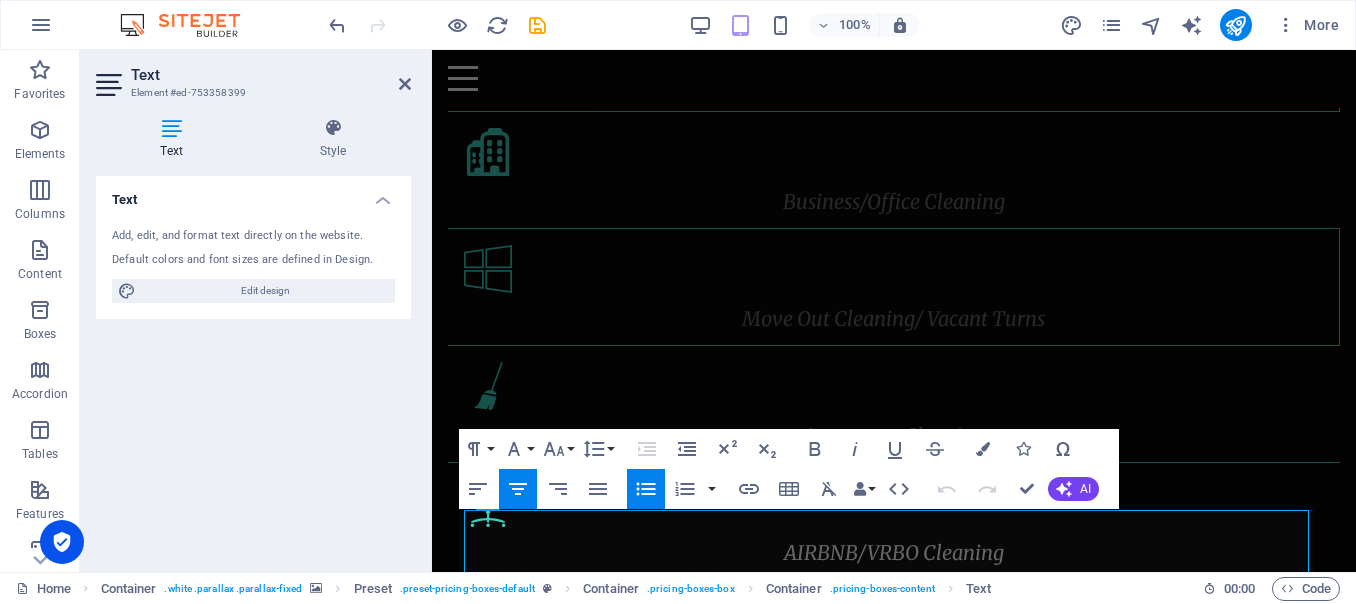 scroll, scrollTop: 2869, scrollLeft: 0, axis: vertical 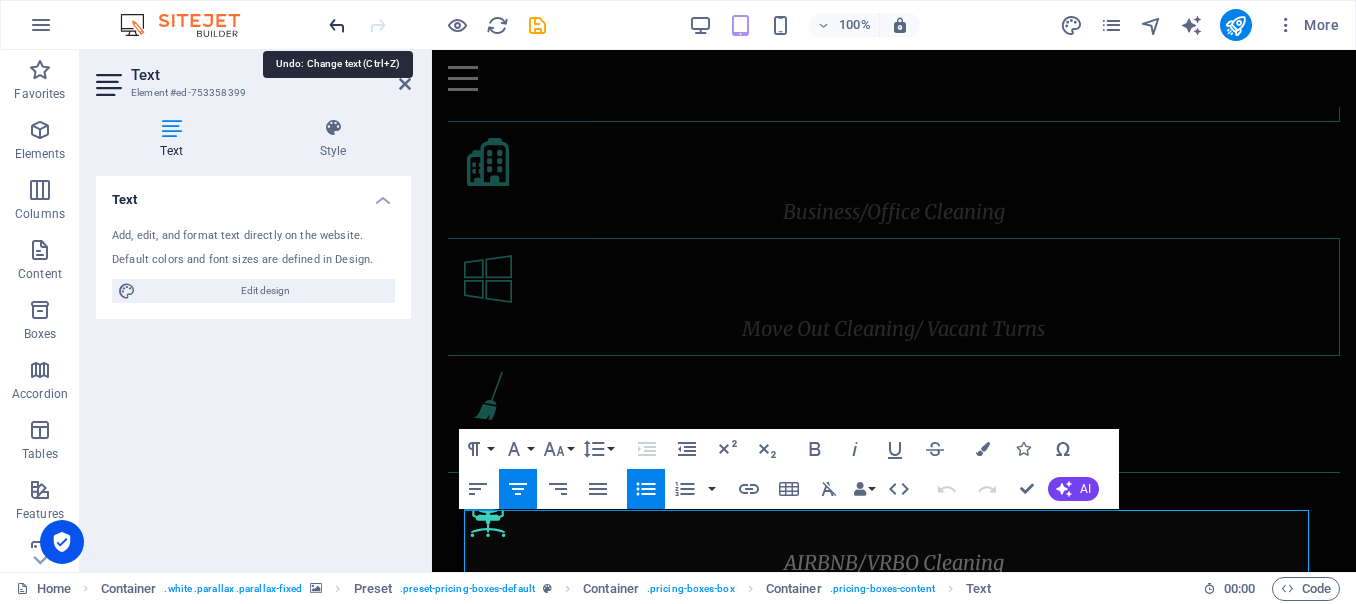 click at bounding box center [337, 25] 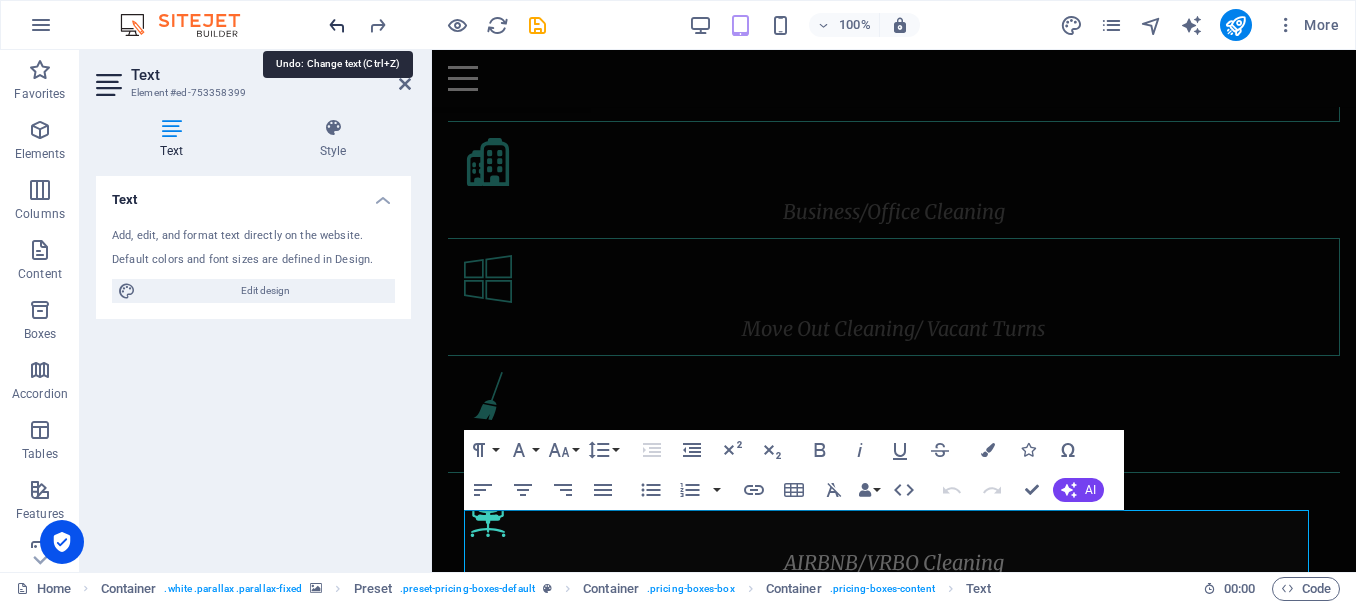 click at bounding box center (337, 25) 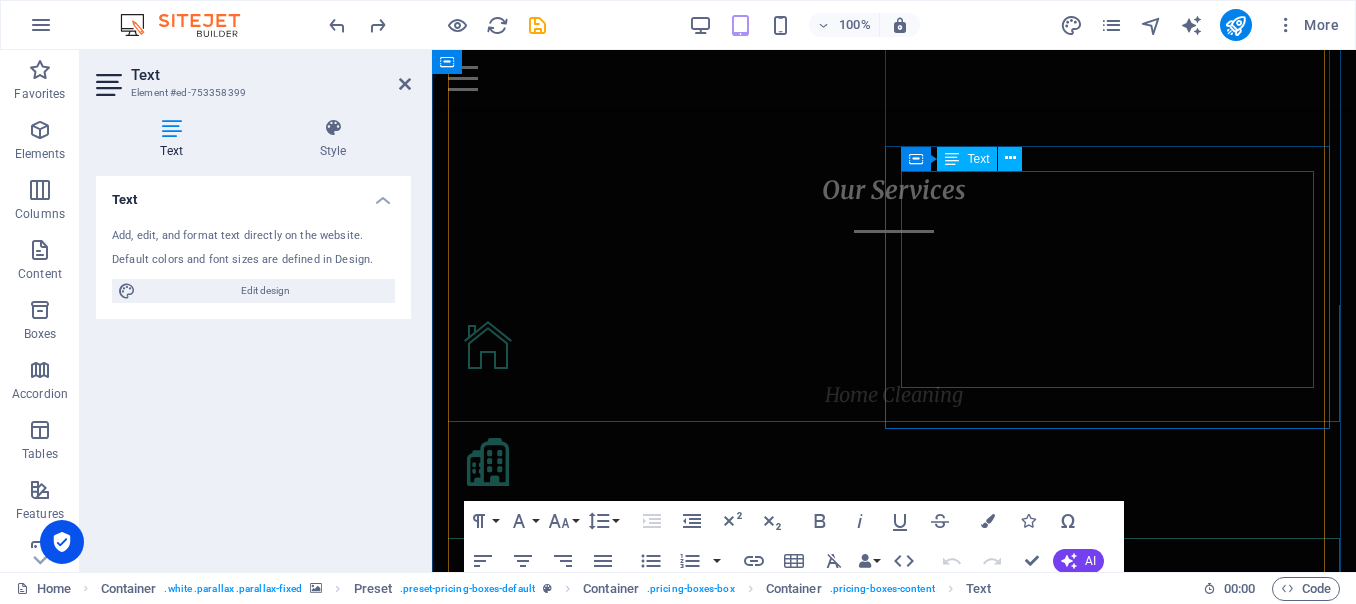 scroll, scrollTop: 2769, scrollLeft: 0, axis: vertical 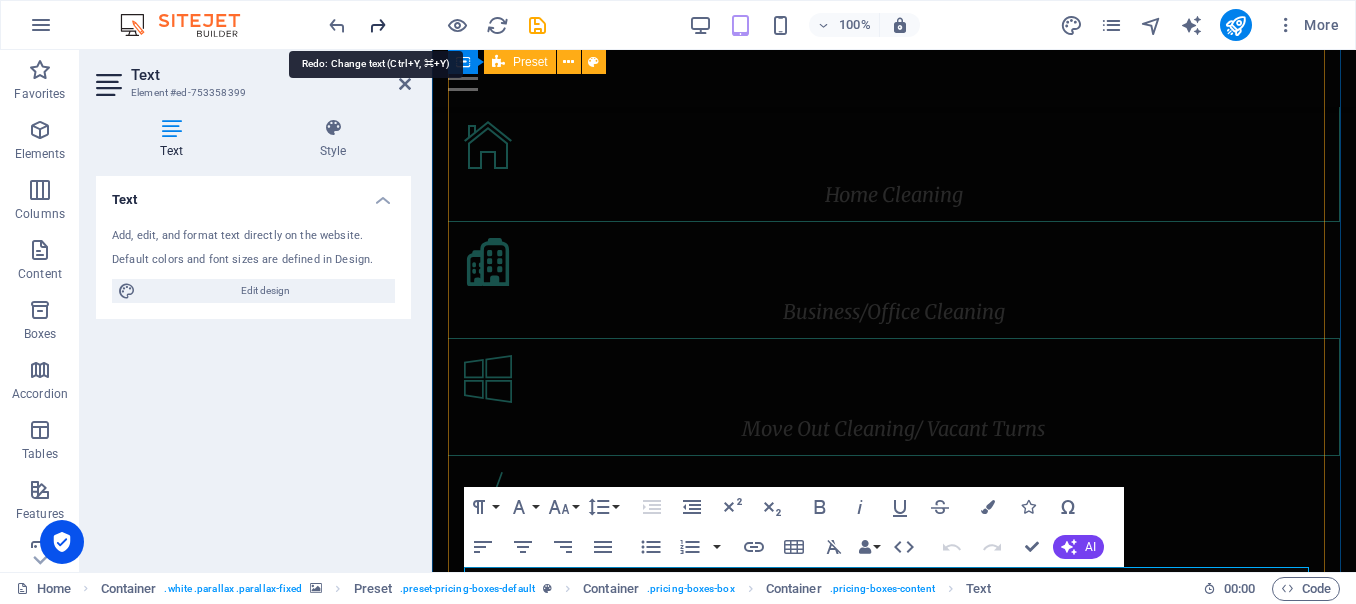 click at bounding box center [377, 25] 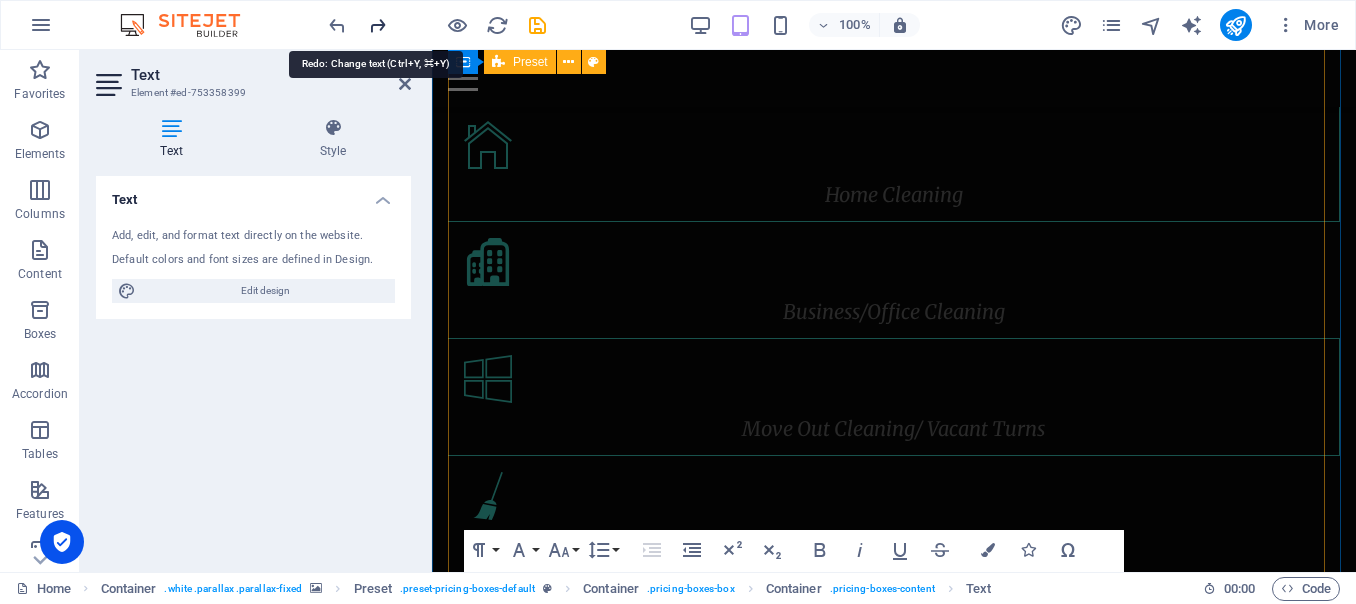 click at bounding box center [377, 25] 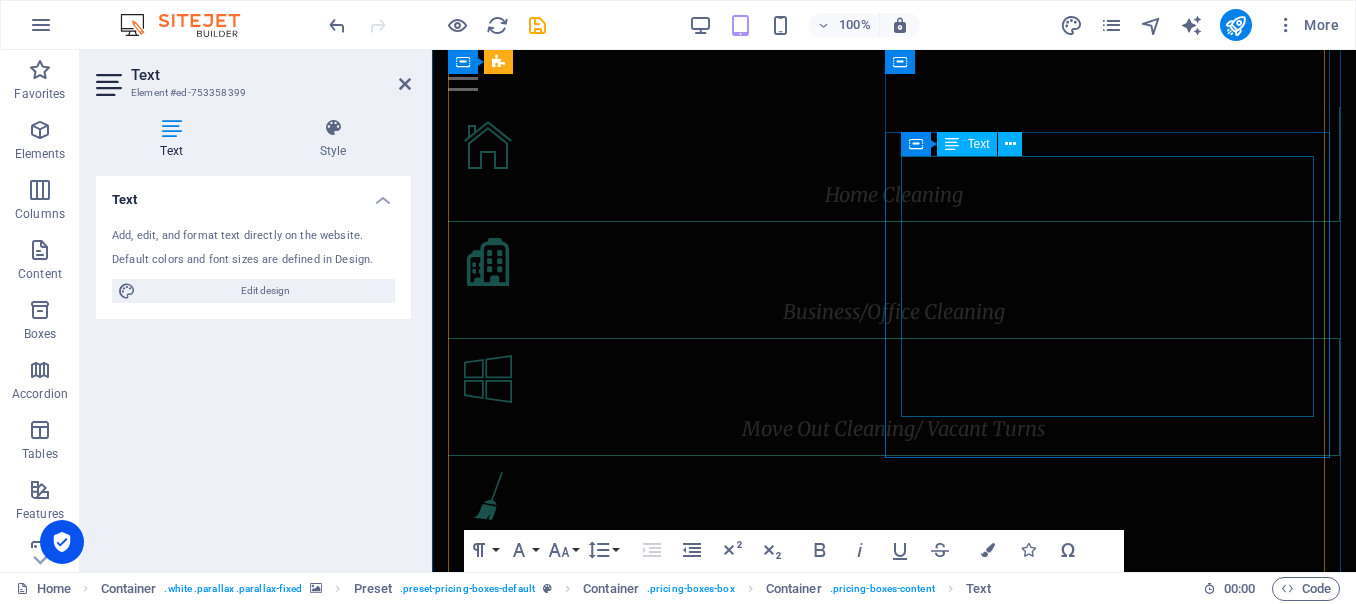 click on "Disinfecting Surfaces Washing Cupboards Washing Windows & [PERSON_NAME] Washing Walls Mopping  Baseboards" at bounding box center (894, 1749) 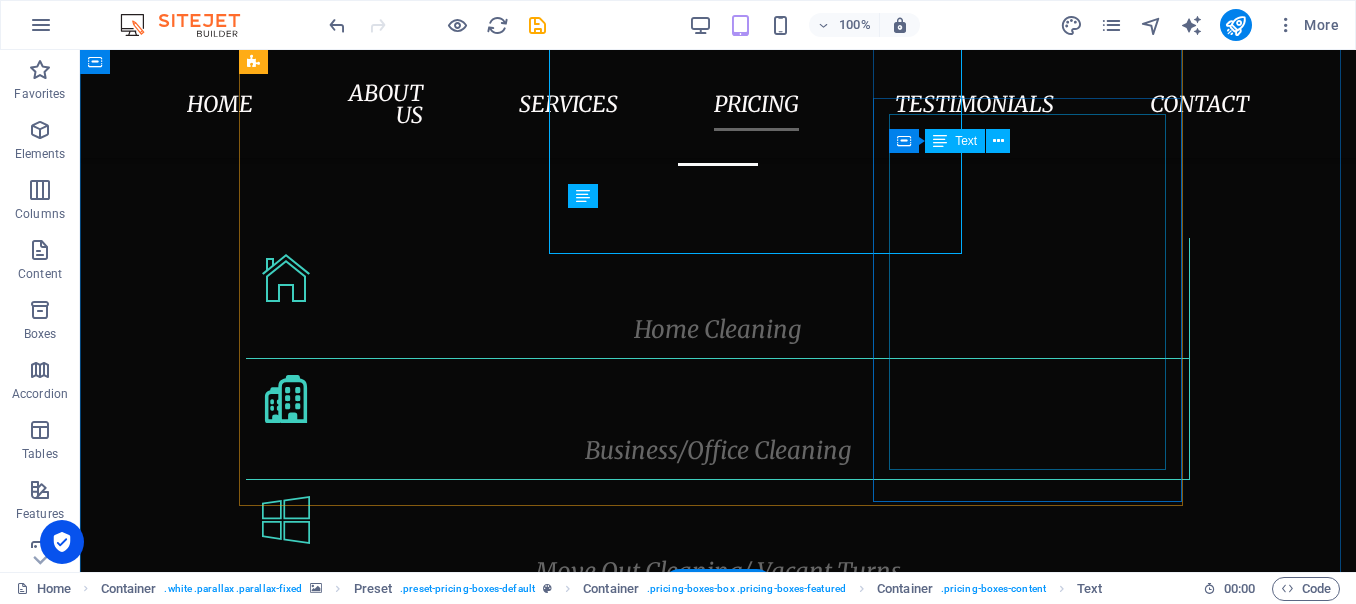 scroll, scrollTop: 2922, scrollLeft: 0, axis: vertical 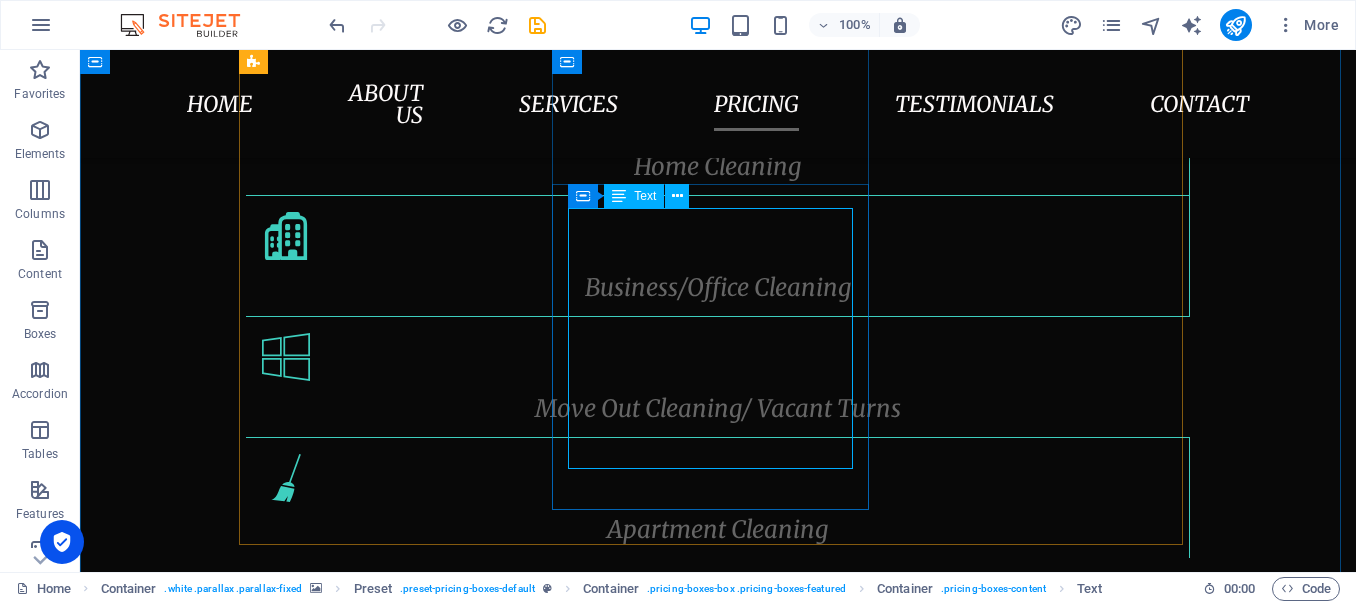 click on "Disinfecting Surfaces Washing Cupboards Washing Windows & [PERSON_NAME] Washing Walls Mopping  Baseboards" at bounding box center (718, 1801) 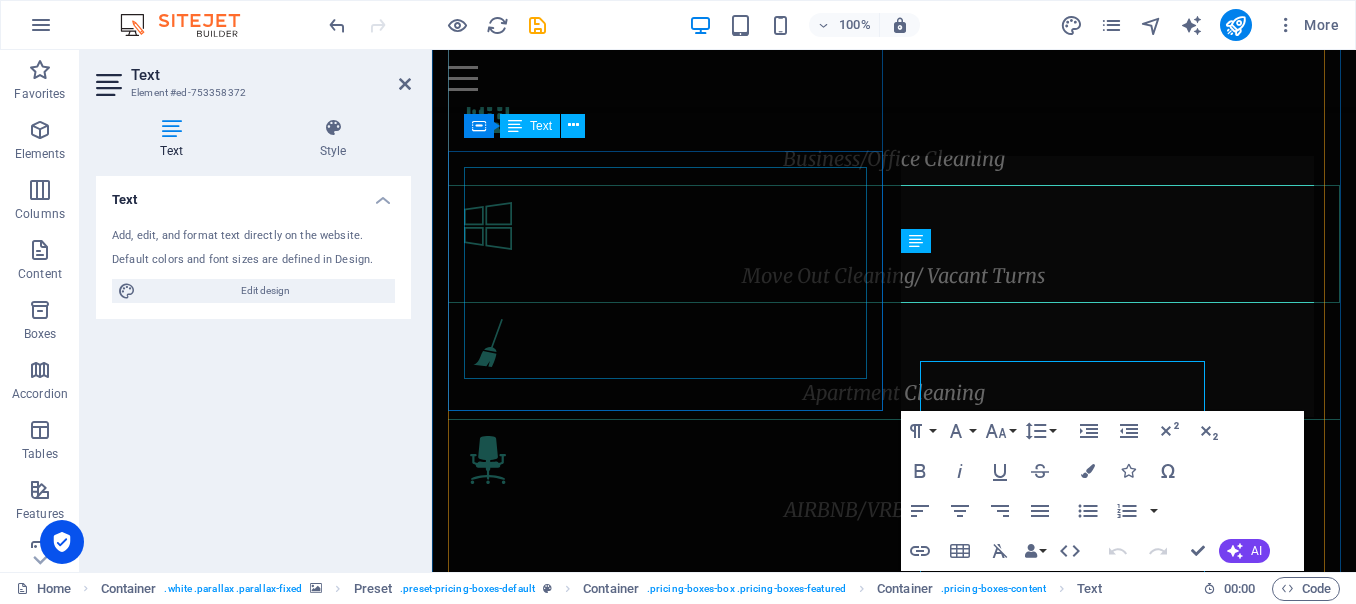 scroll, scrollTop: 2769, scrollLeft: 0, axis: vertical 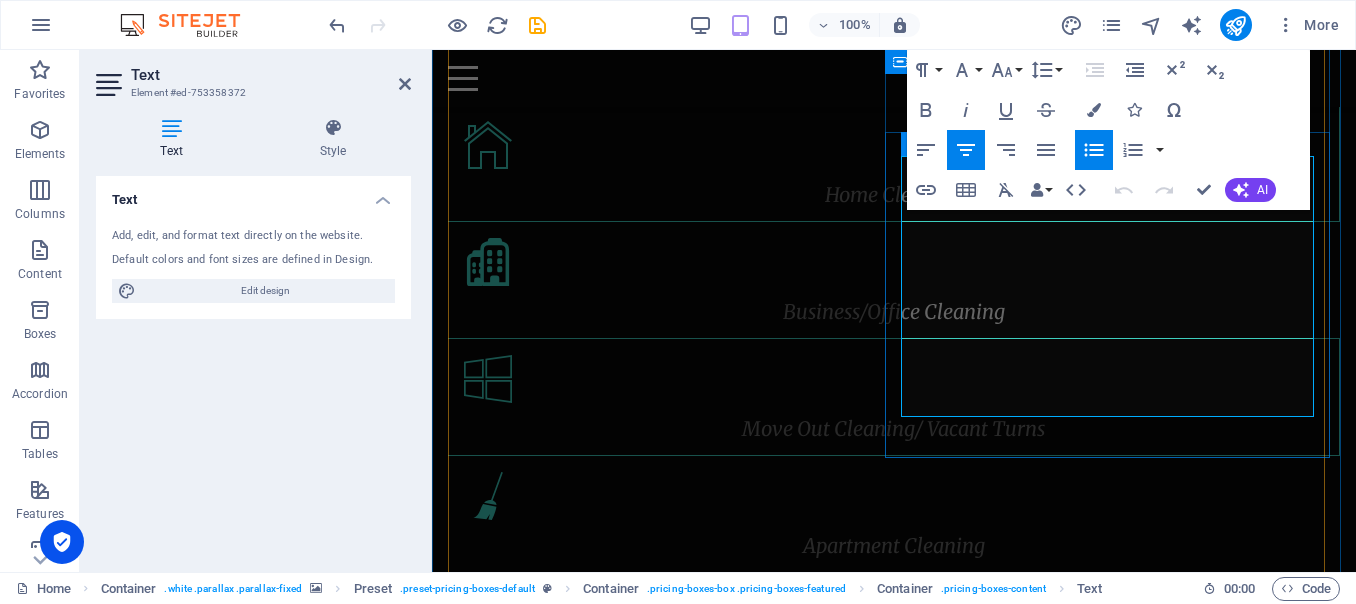 click on "Washing Cupboards" at bounding box center [894, 1685] 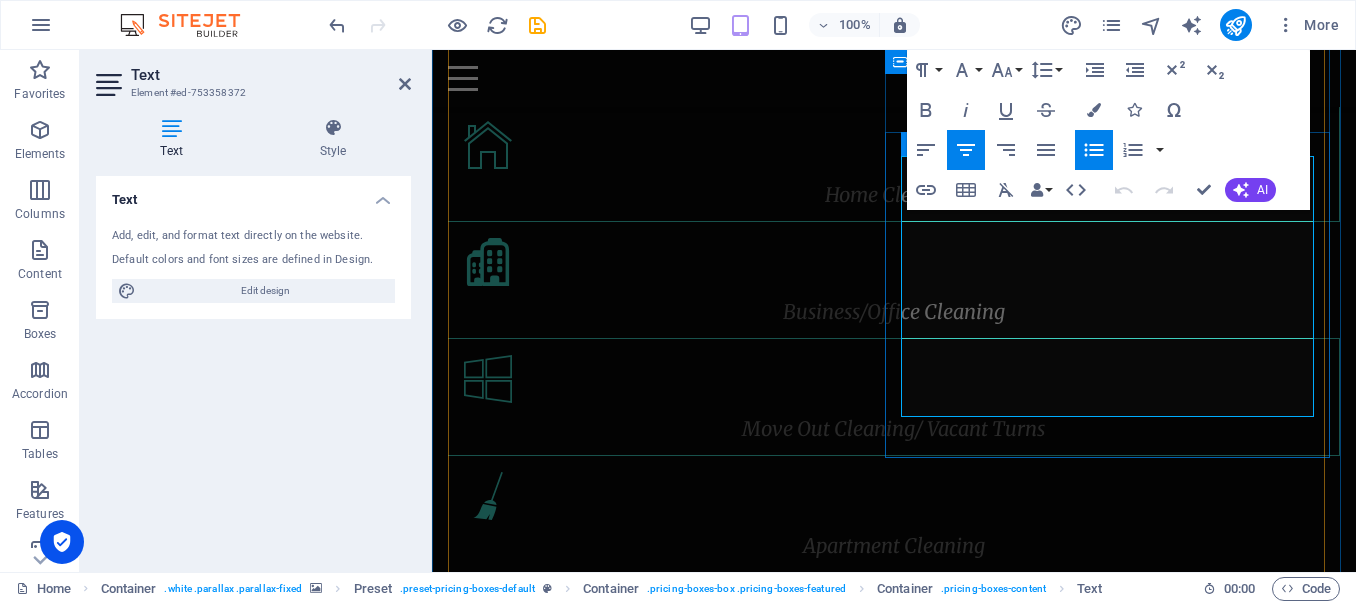 type 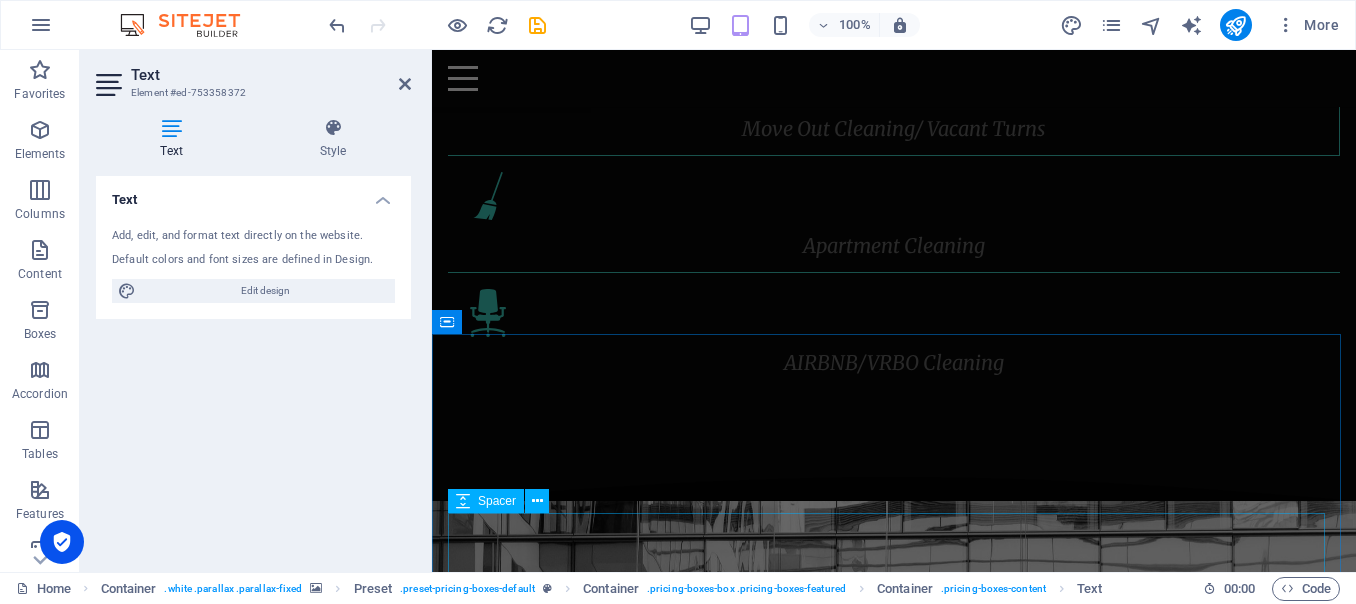 scroll, scrollTop: 3569, scrollLeft: 0, axis: vertical 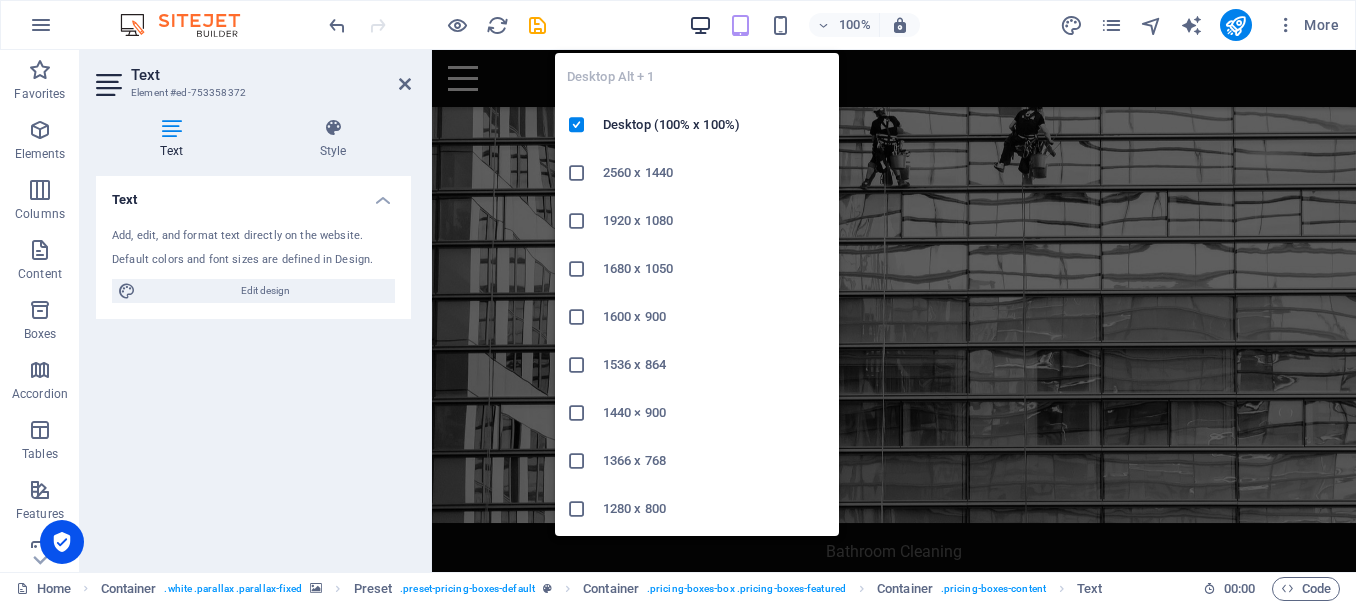 click at bounding box center [700, 25] 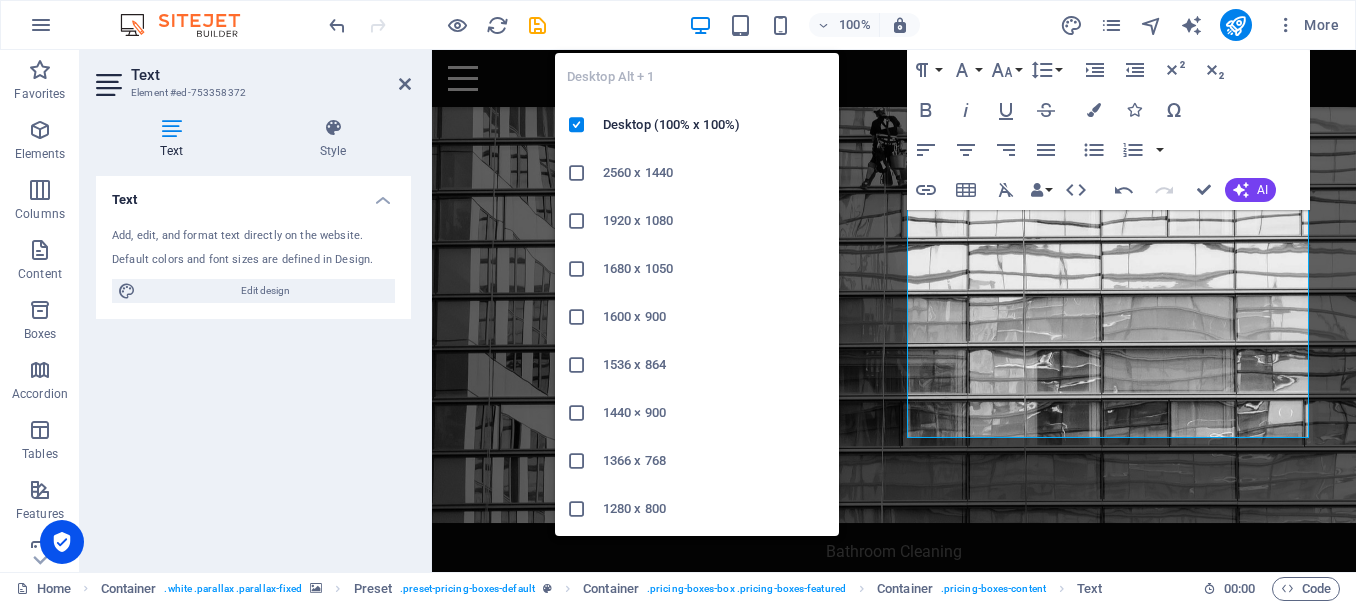 scroll, scrollTop: 2743, scrollLeft: 0, axis: vertical 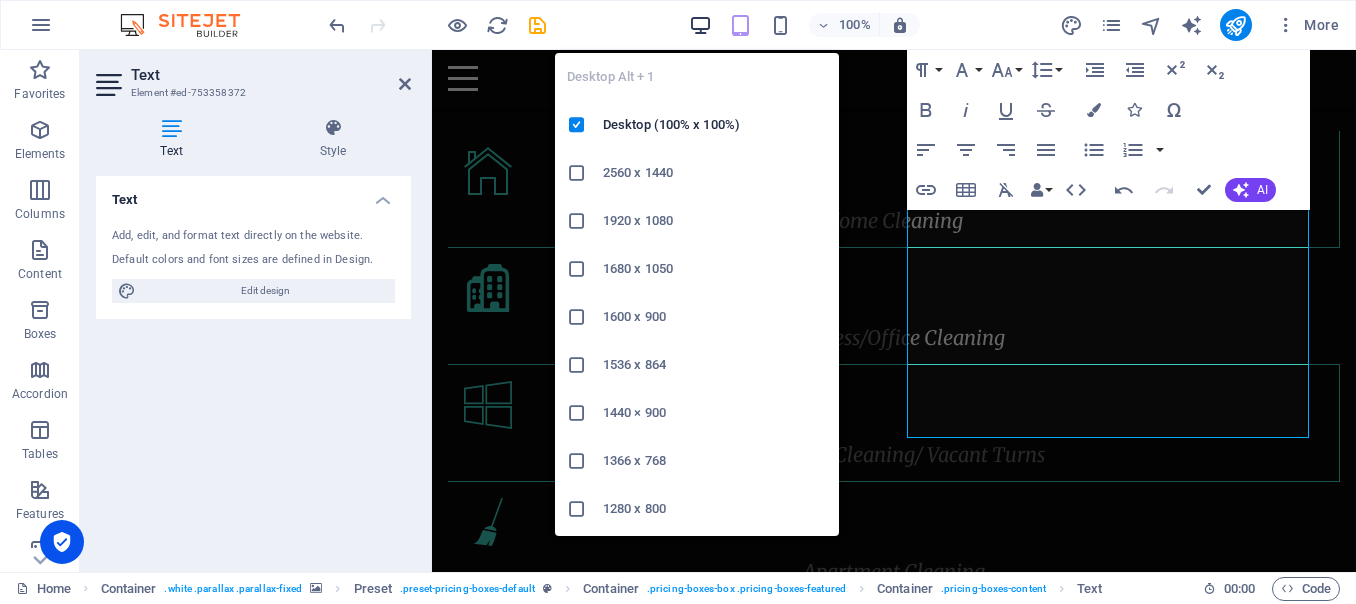 click at bounding box center [700, 25] 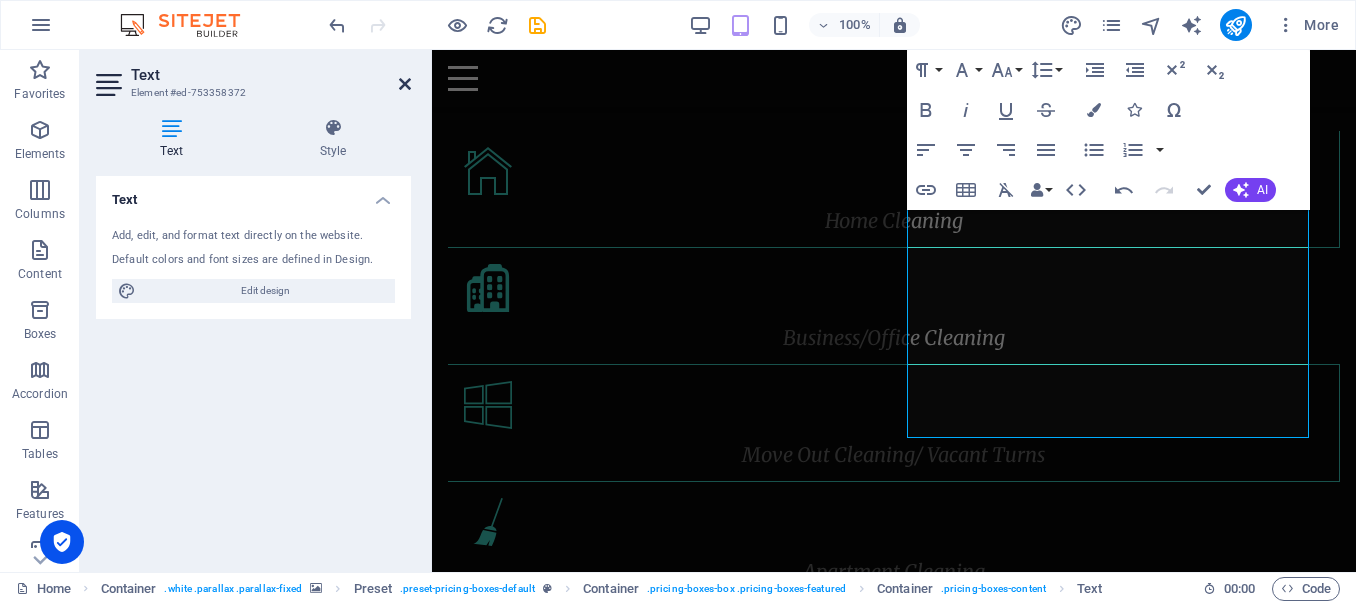 click at bounding box center (405, 84) 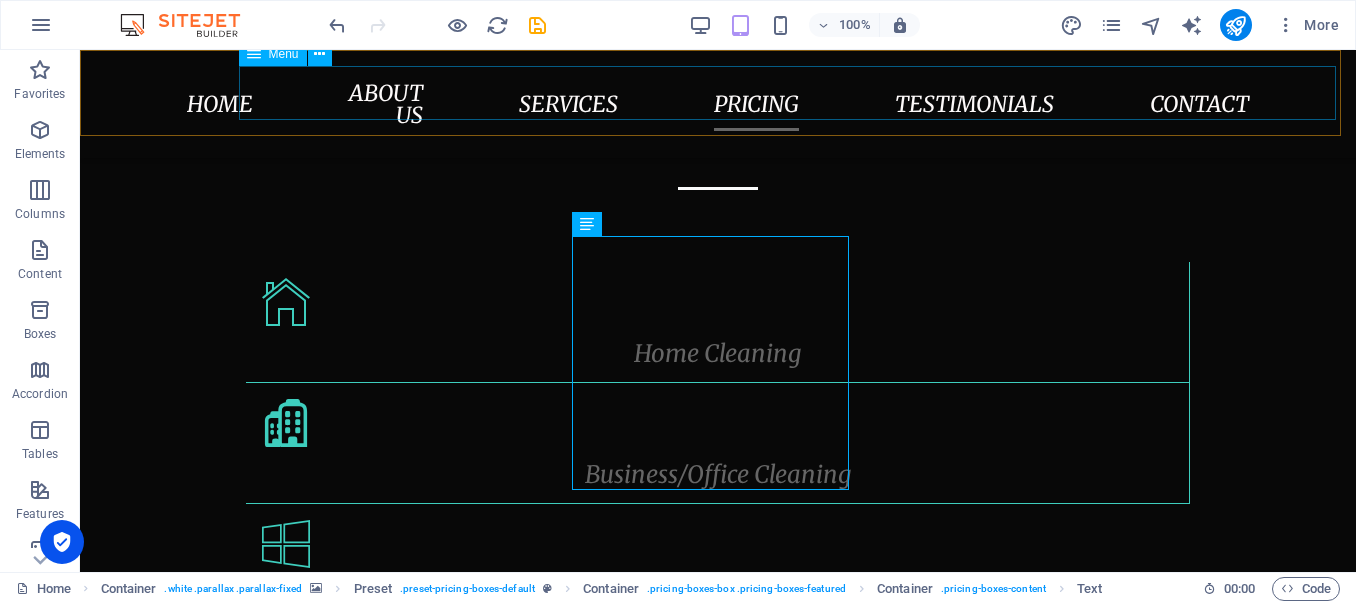 scroll, scrollTop: 2896, scrollLeft: 0, axis: vertical 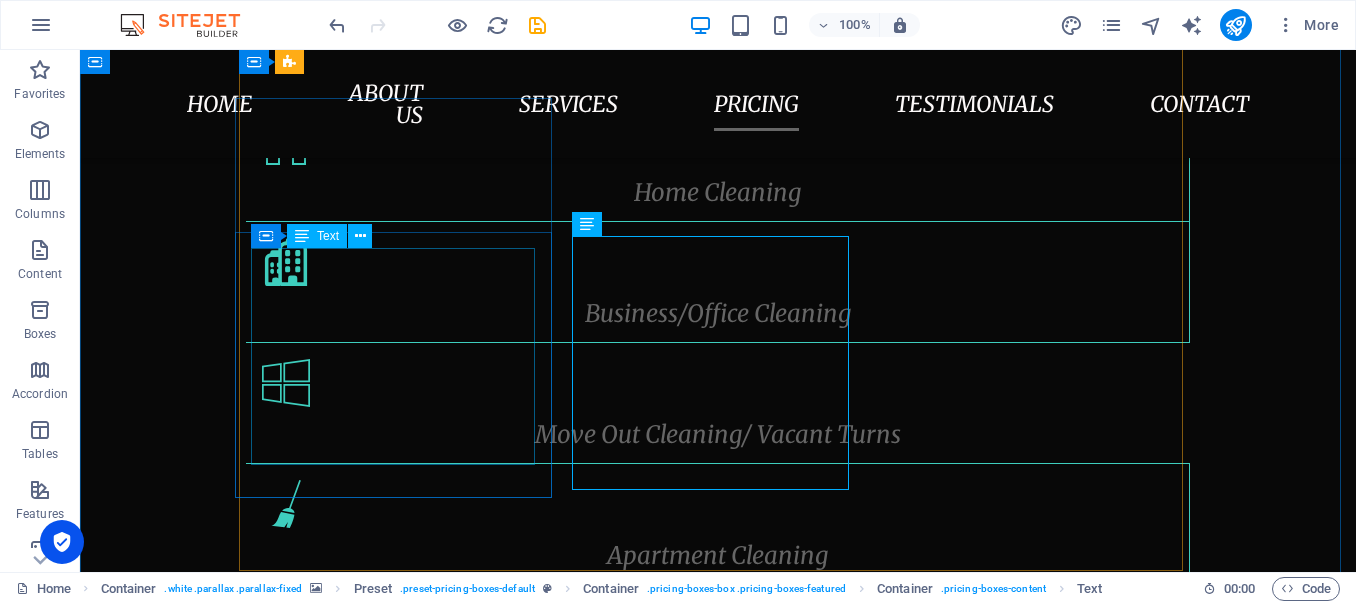 click on "Dusting Vacuuming Spot Cleaning Walls Bathroom Cleaning General Kitchen Cleaning" at bounding box center (718, 1383) 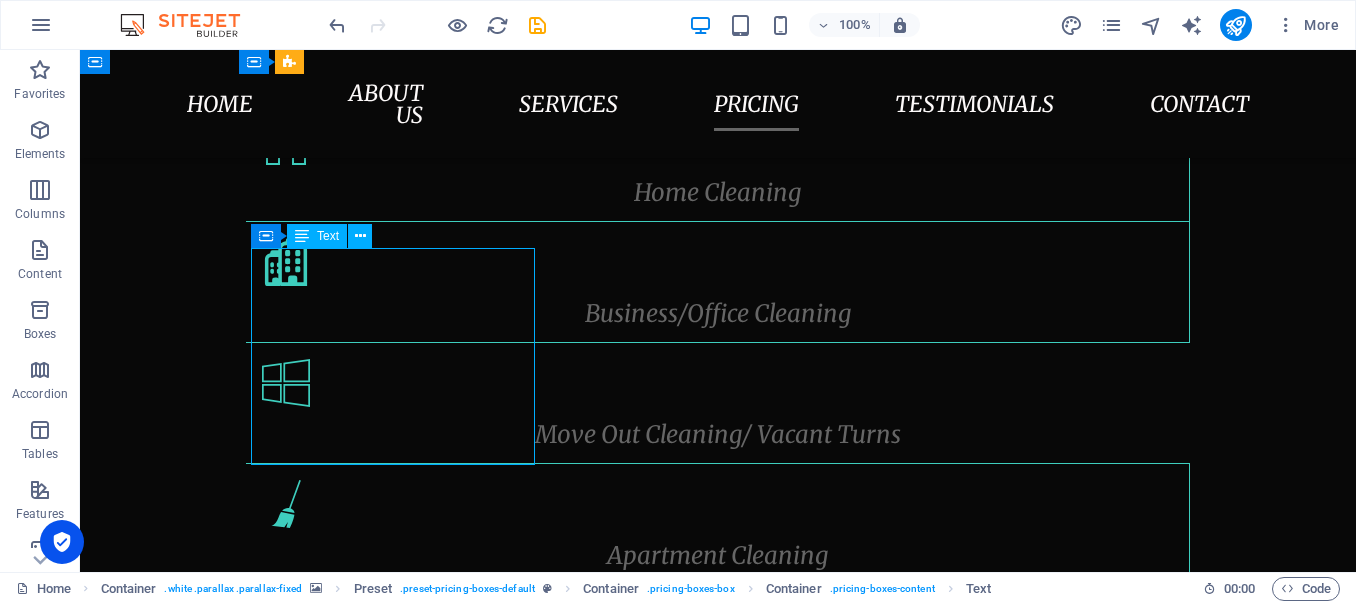 click on "Dusting Vacuuming Spot Cleaning Walls Bathroom Cleaning General Kitchen Cleaning" at bounding box center [718, 1383] 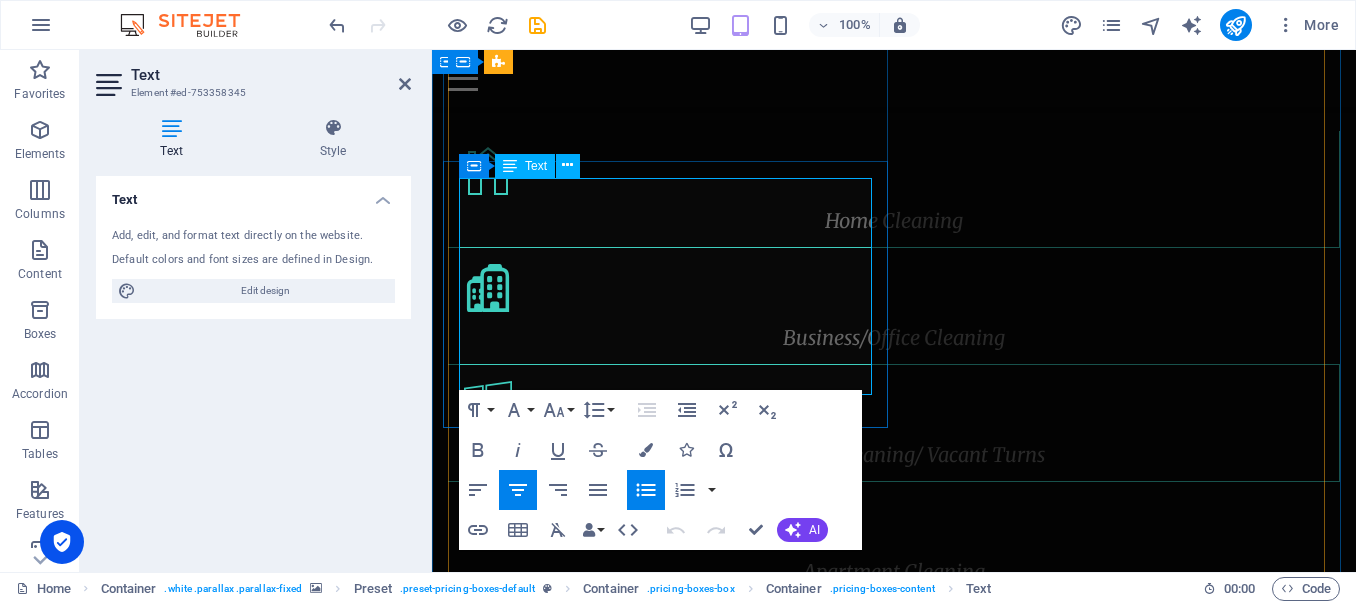 scroll, scrollTop: 2843, scrollLeft: 0, axis: vertical 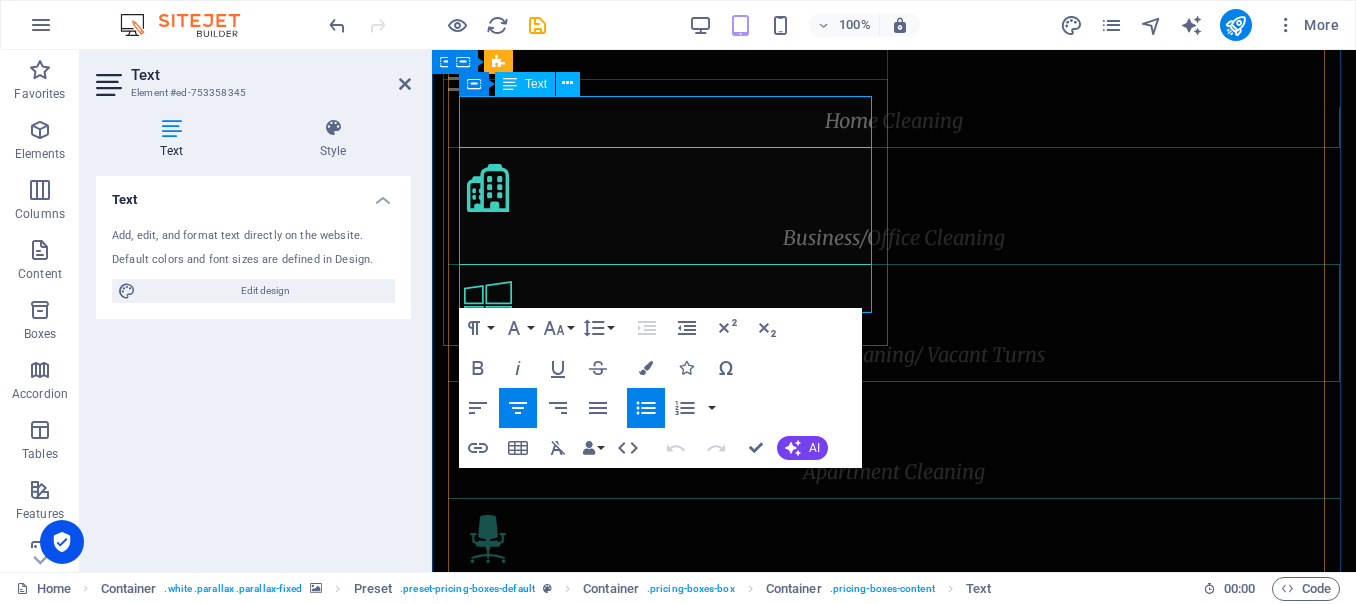 click on "Spot Cleaning Walls" at bounding box center [894, 1237] 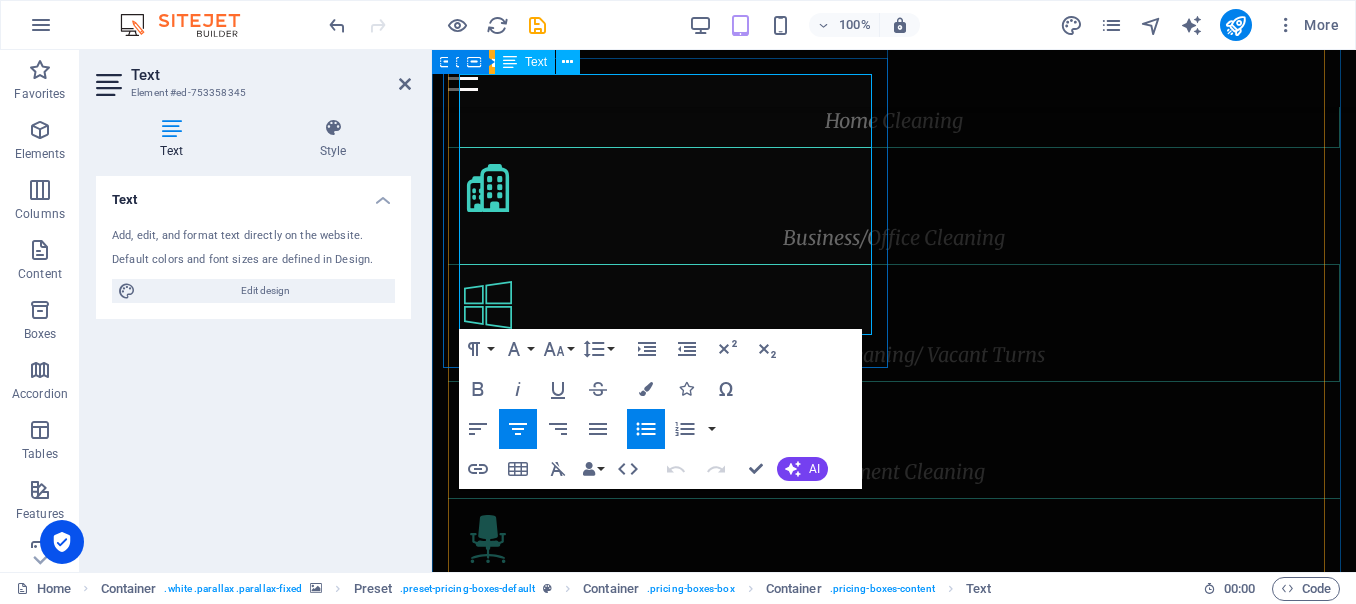 type 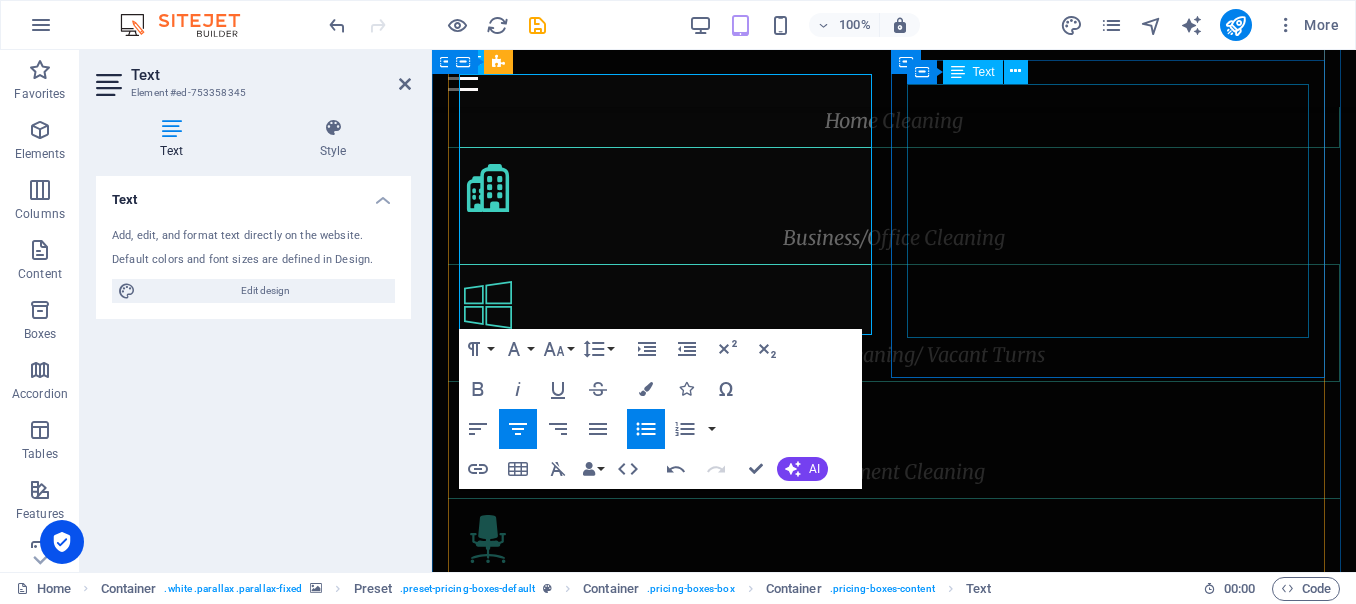 click on "Disinfecting Surfaces Washing Insides of Cupboards Washing Windows & [PERSON_NAME] Washing Walls Mopping  Baseboards" at bounding box center (894, 1717) 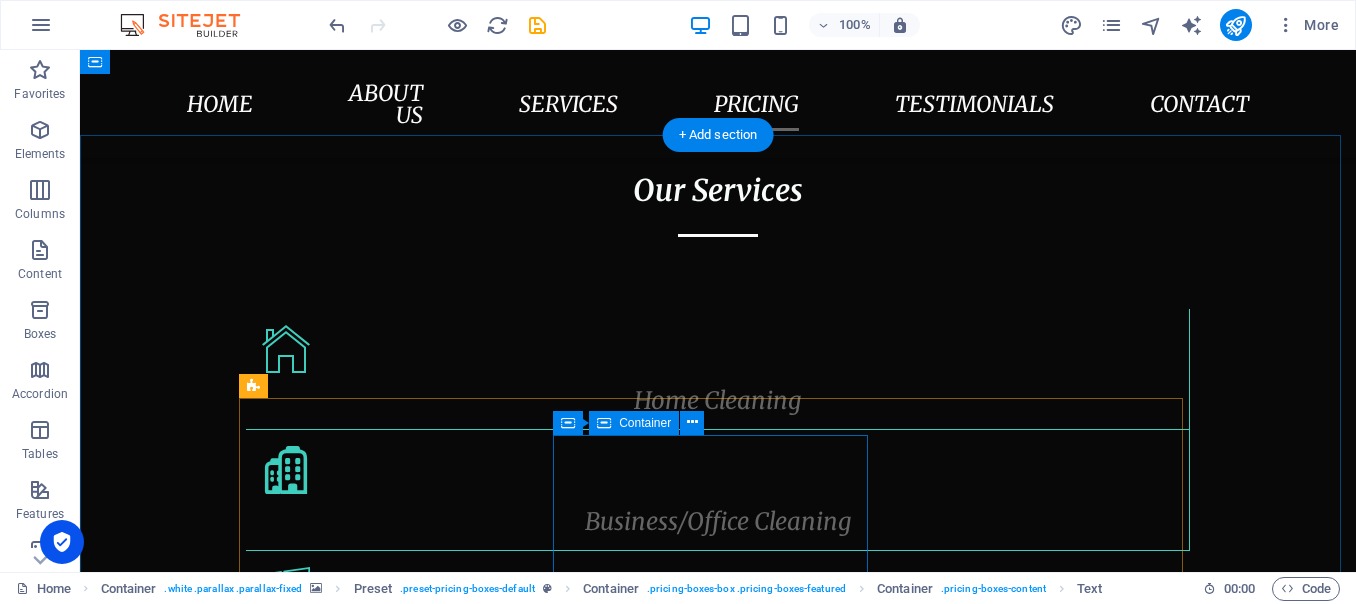 scroll, scrollTop: 2496, scrollLeft: 0, axis: vertical 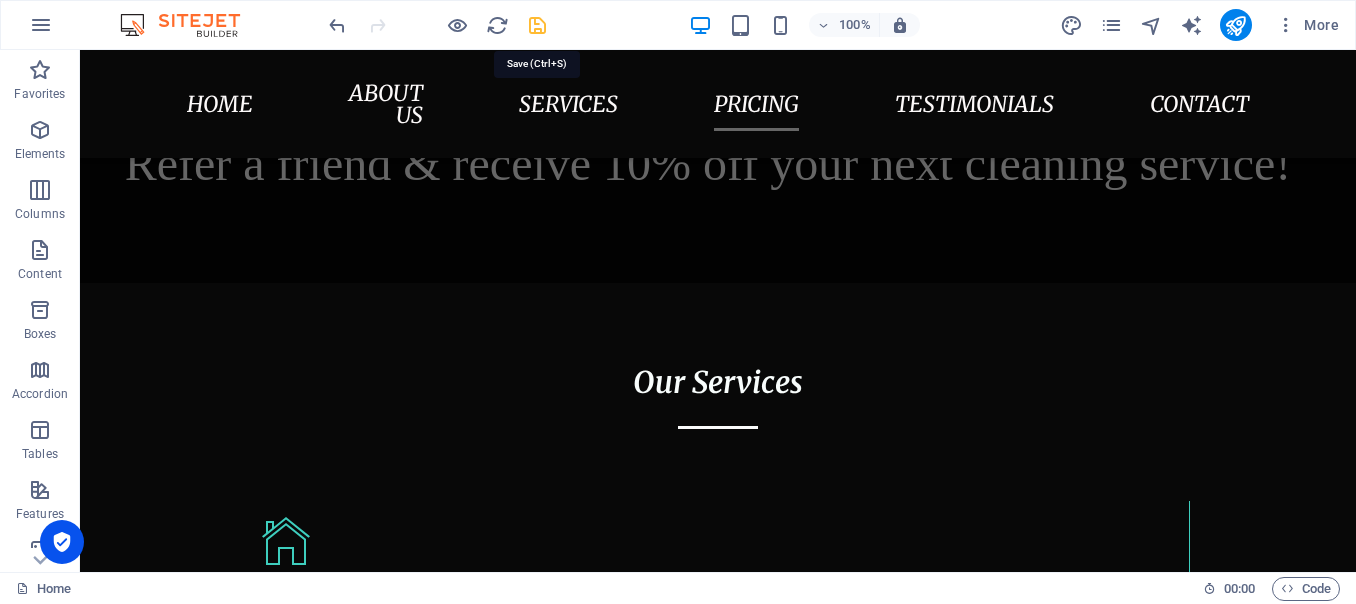 click at bounding box center [537, 25] 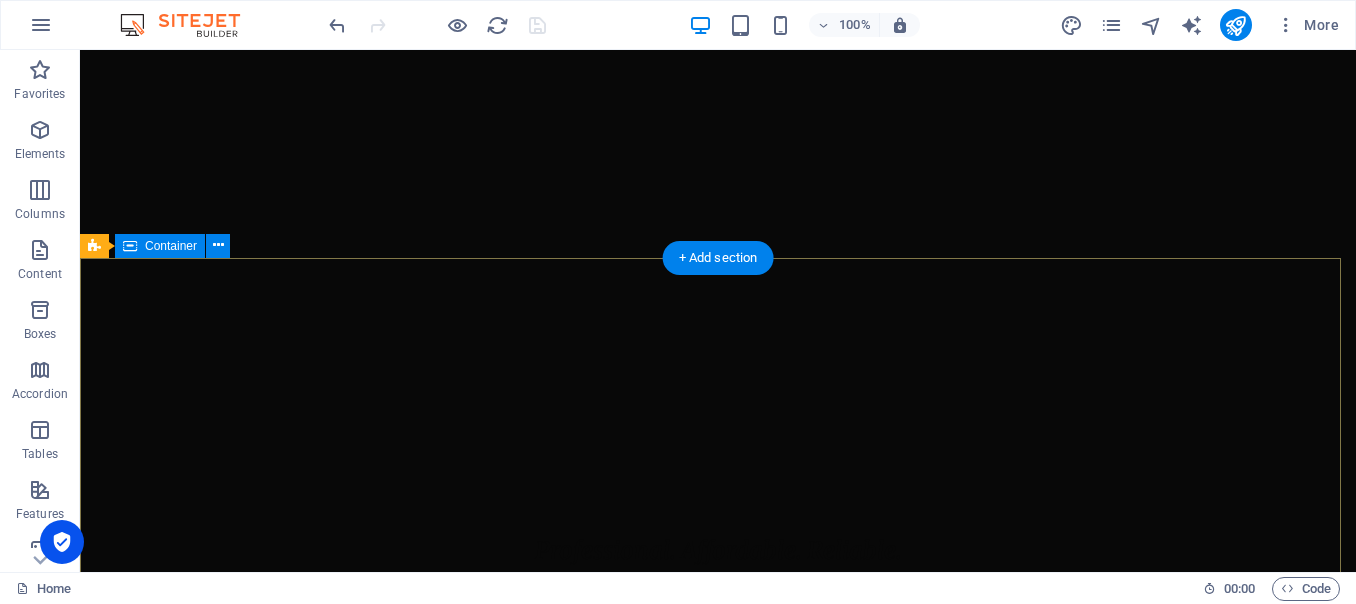 scroll, scrollTop: 0, scrollLeft: 0, axis: both 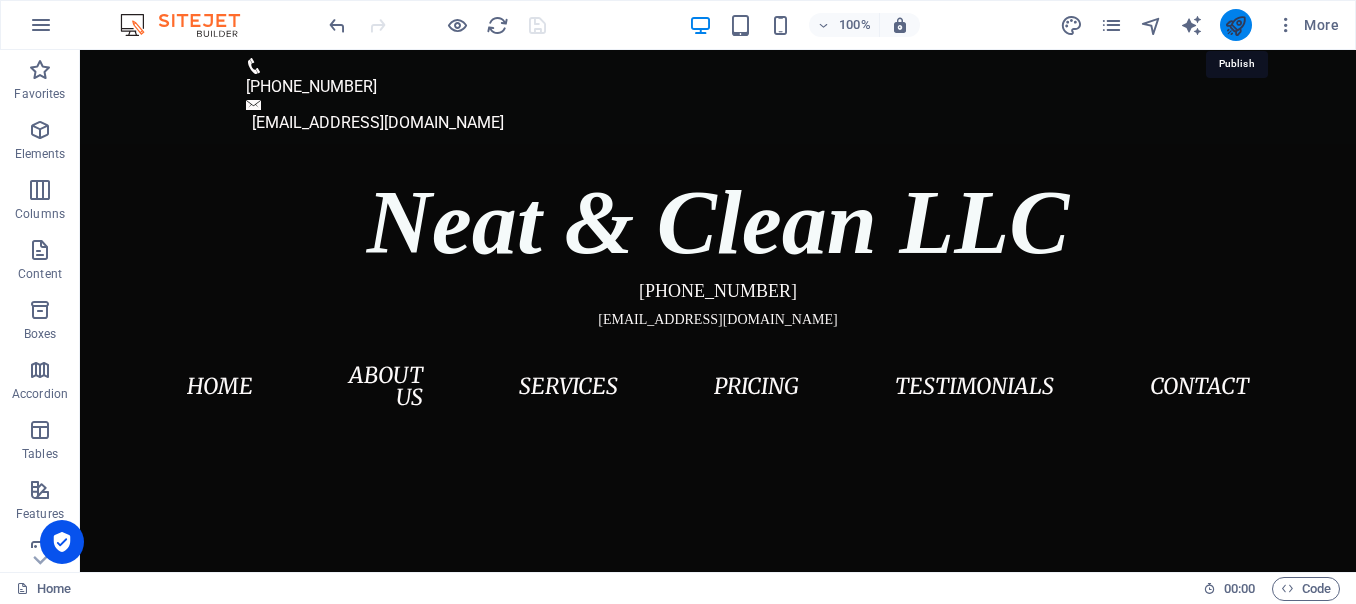 click at bounding box center [1235, 25] 